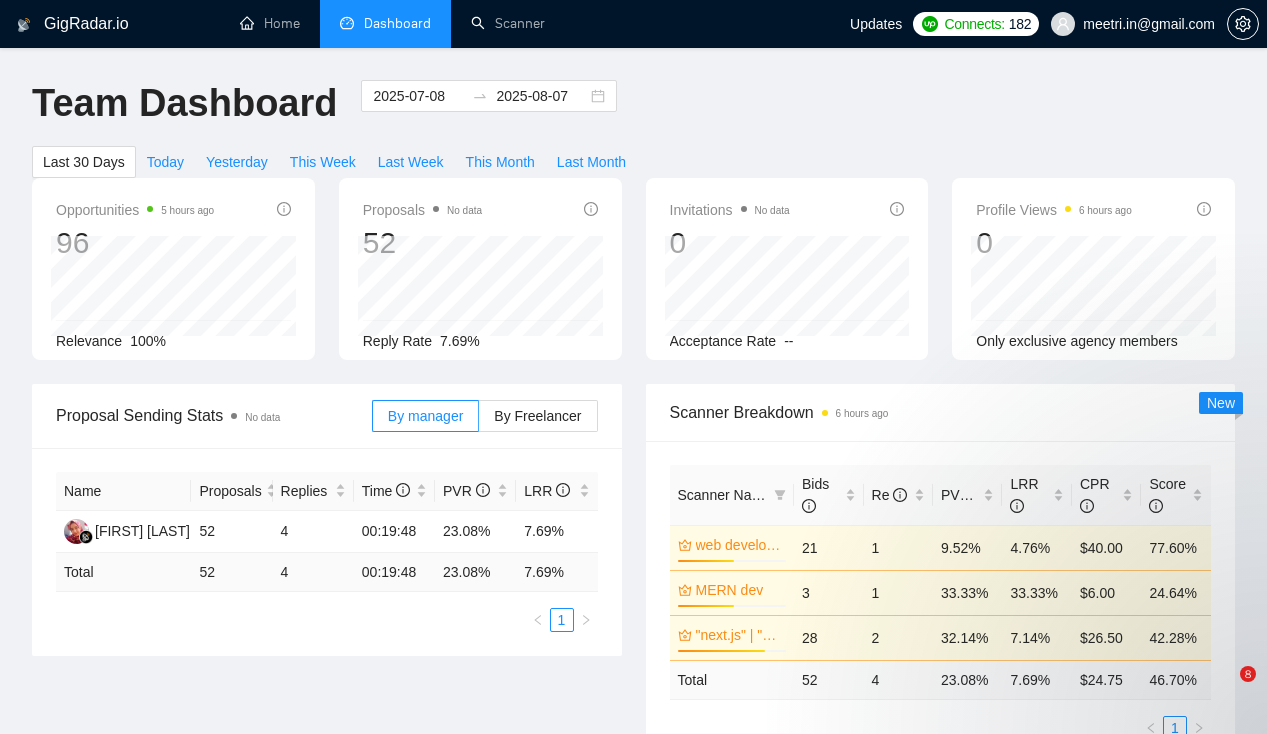 scroll, scrollTop: 0, scrollLeft: 0, axis: both 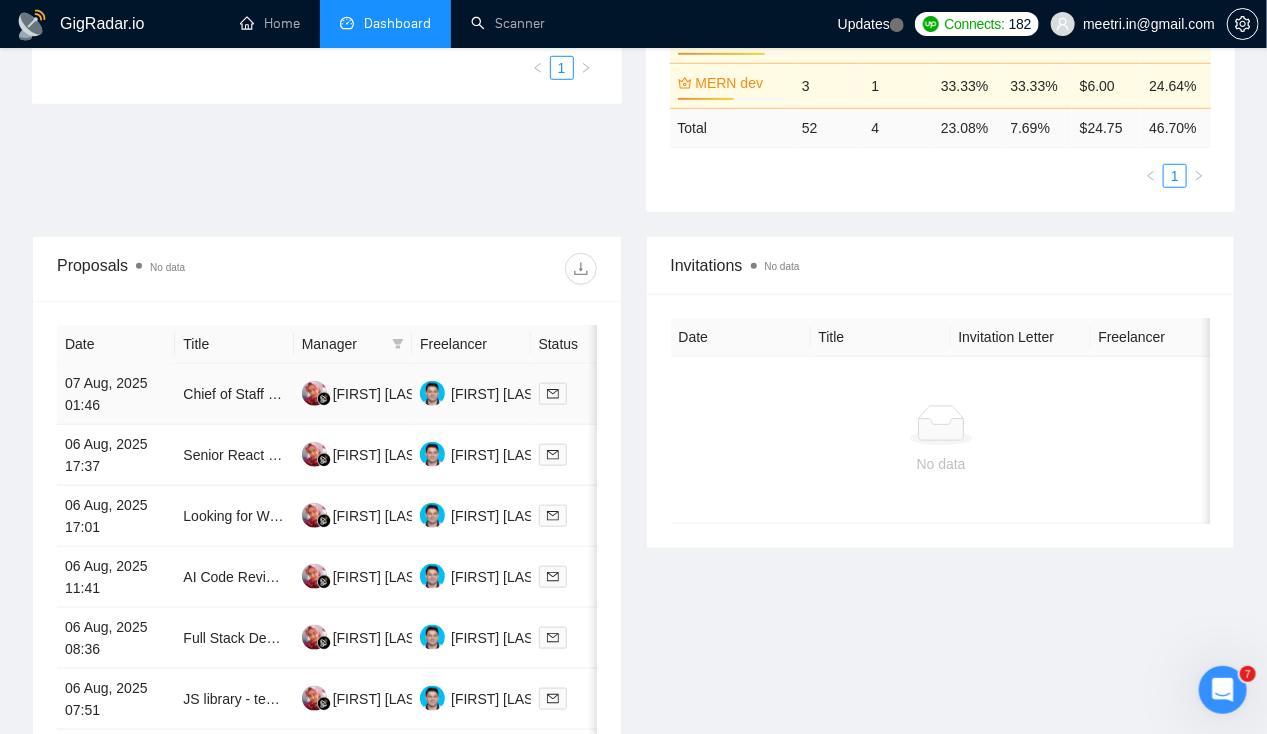 click on "07 Aug, 2025 01:46" at bounding box center [116, 394] 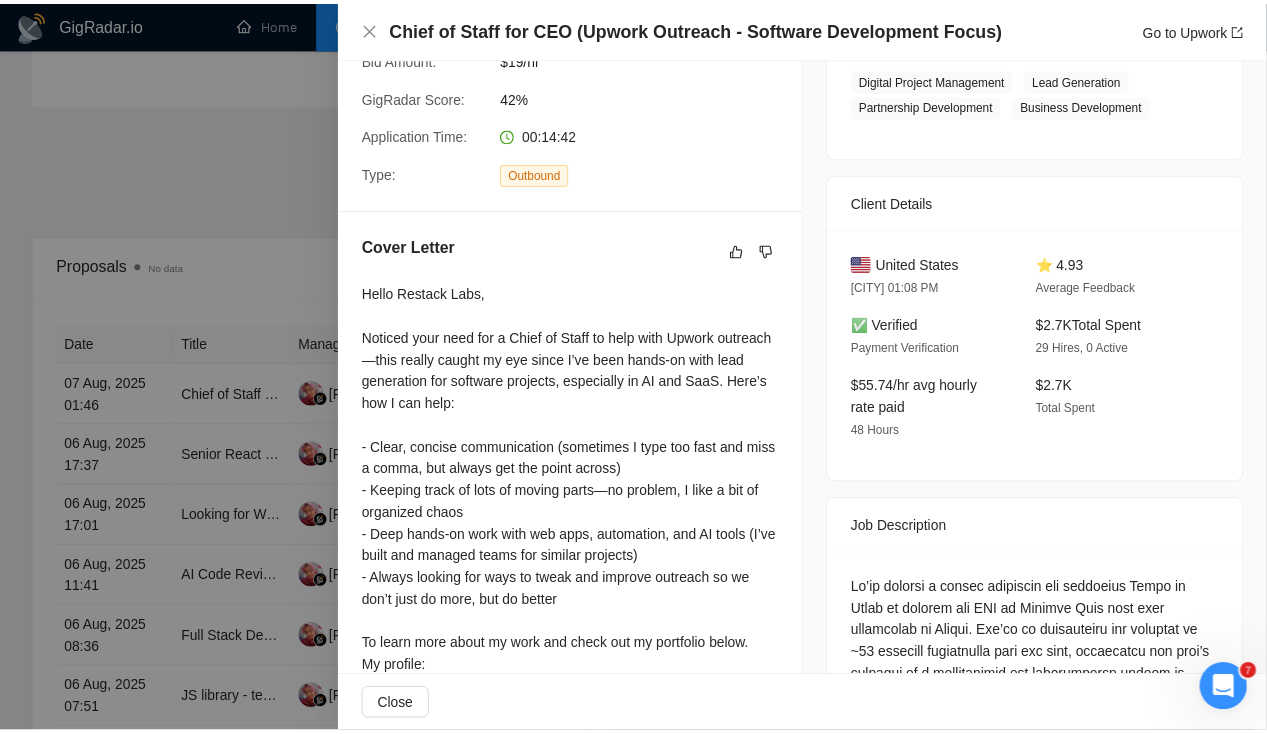 scroll, scrollTop: 346, scrollLeft: 0, axis: vertical 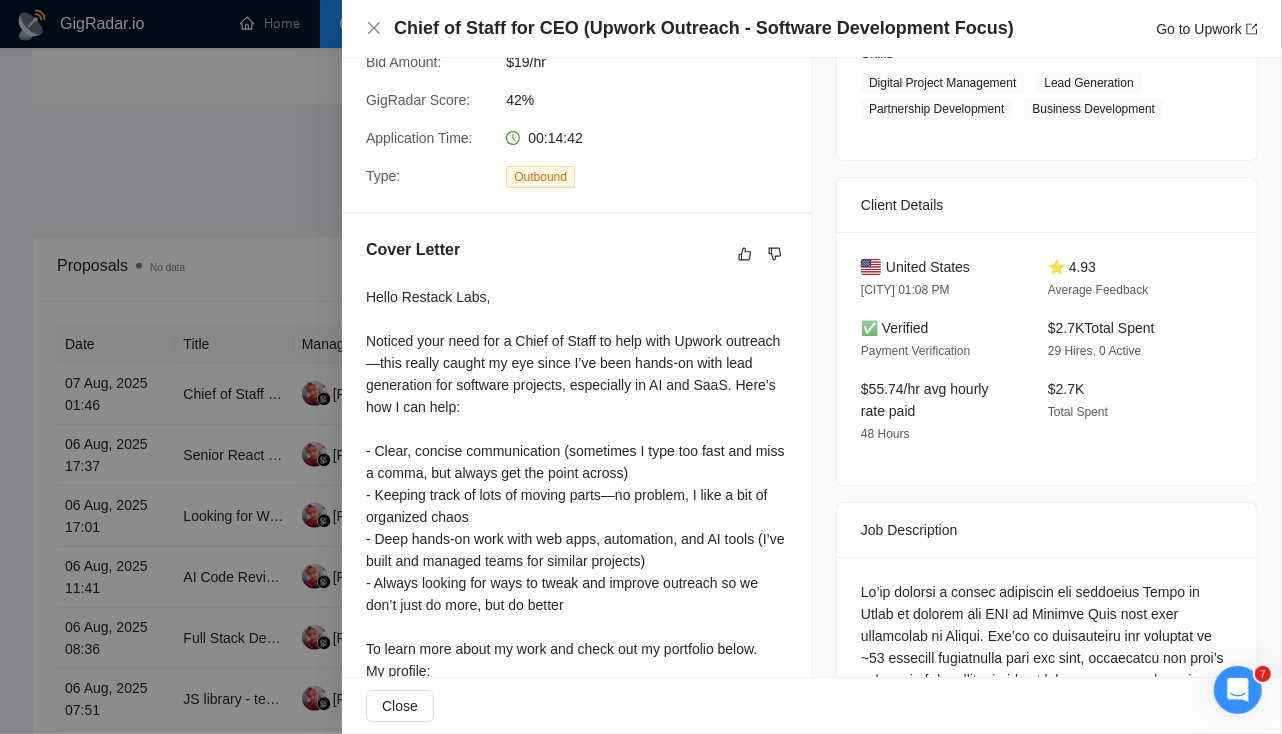 click at bounding box center (641, 367) 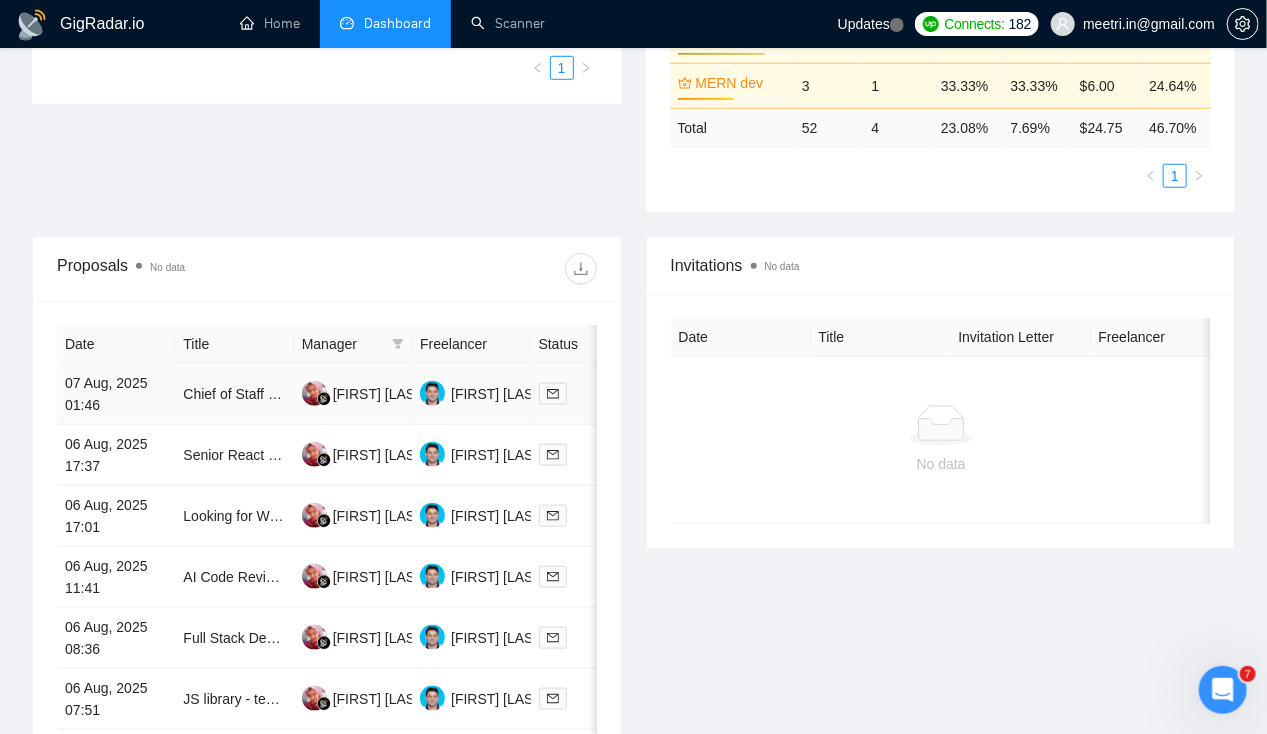 click on "07 Aug, 2025 01:46" at bounding box center (116, 394) 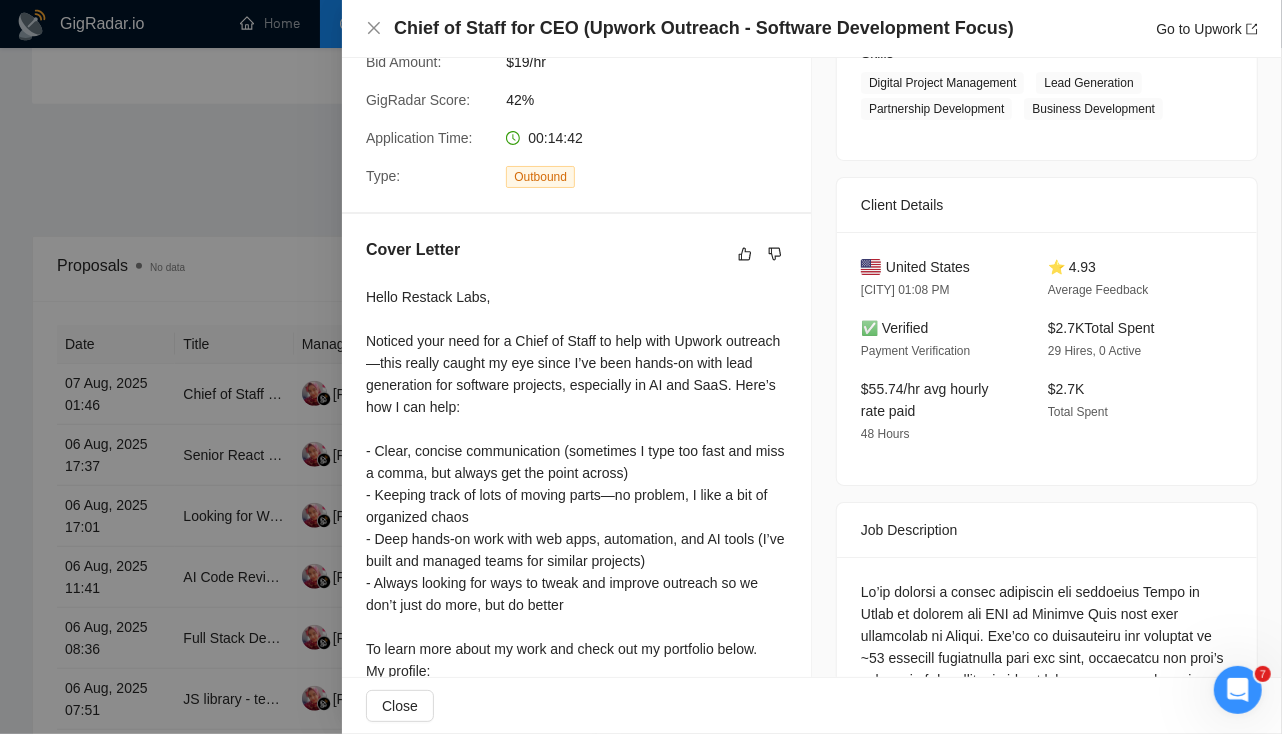 click at bounding box center (641, 367) 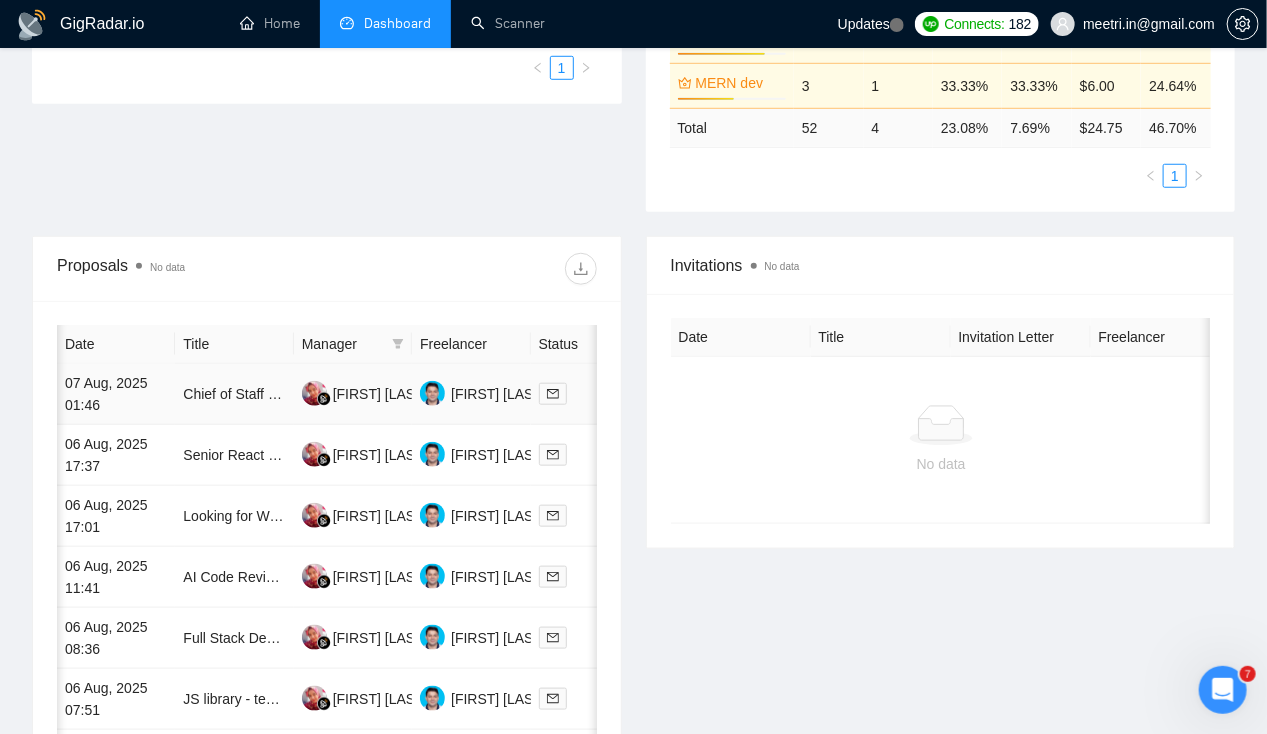 scroll, scrollTop: 0, scrollLeft: 159, axis: horizontal 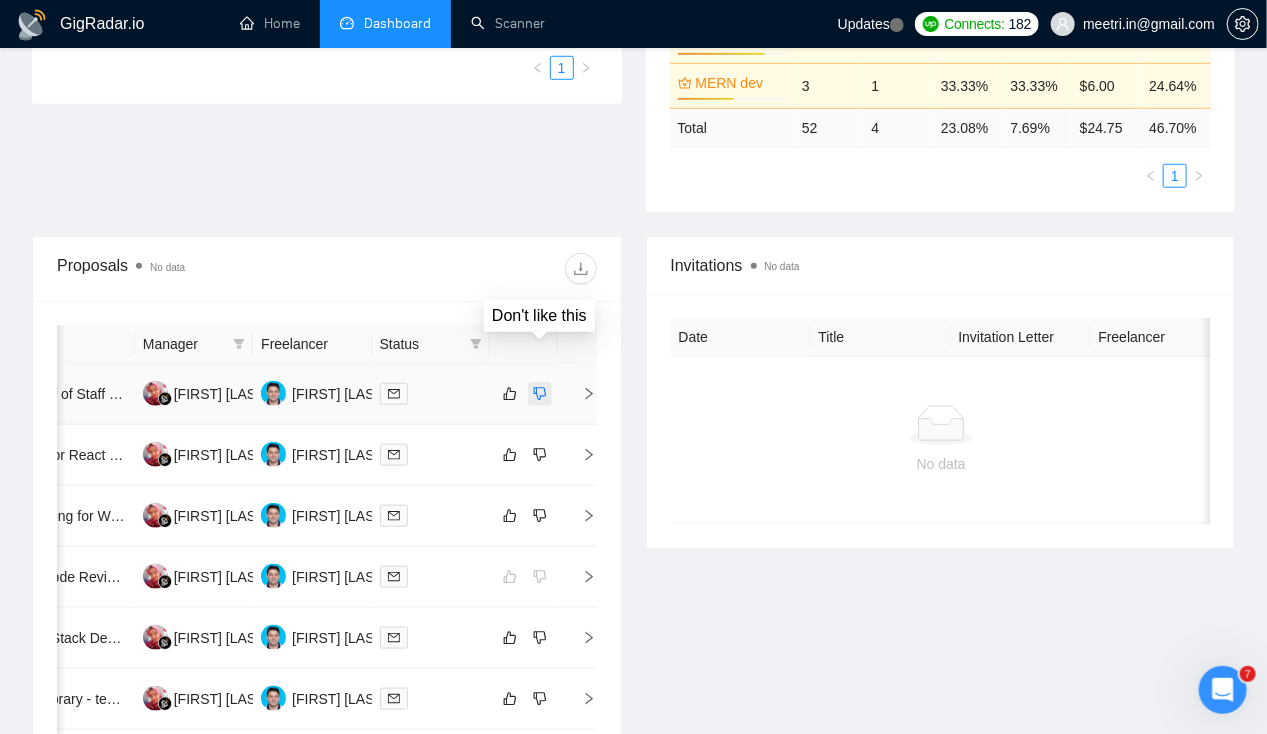 click 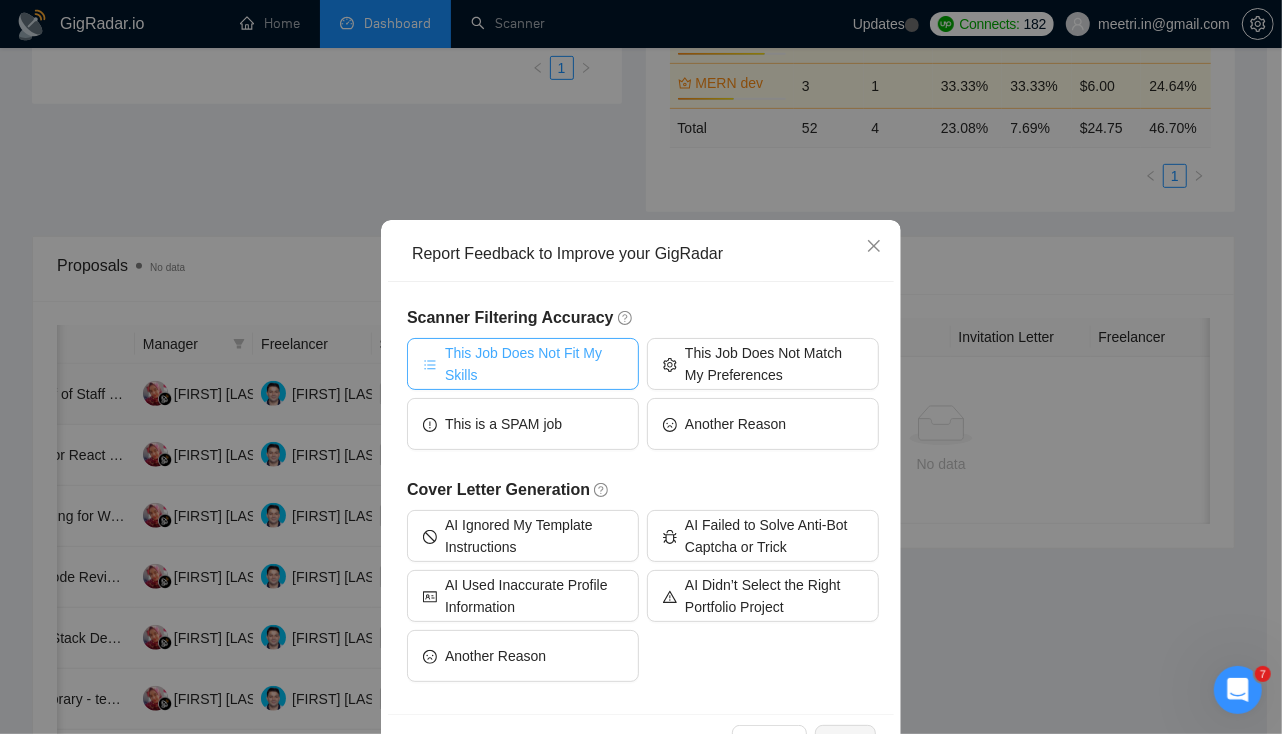 click on "This Job Does Not Fit My Skills" at bounding box center [534, 364] 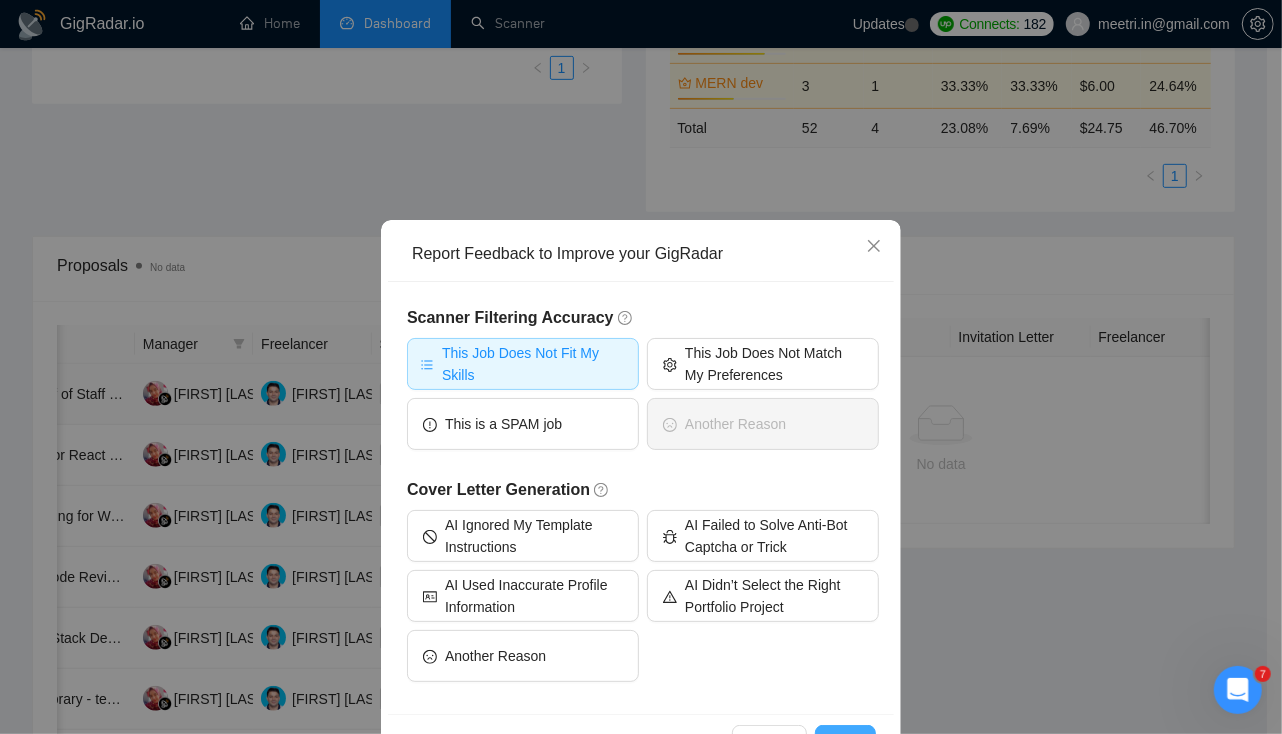 click on "Next" at bounding box center (845, 741) 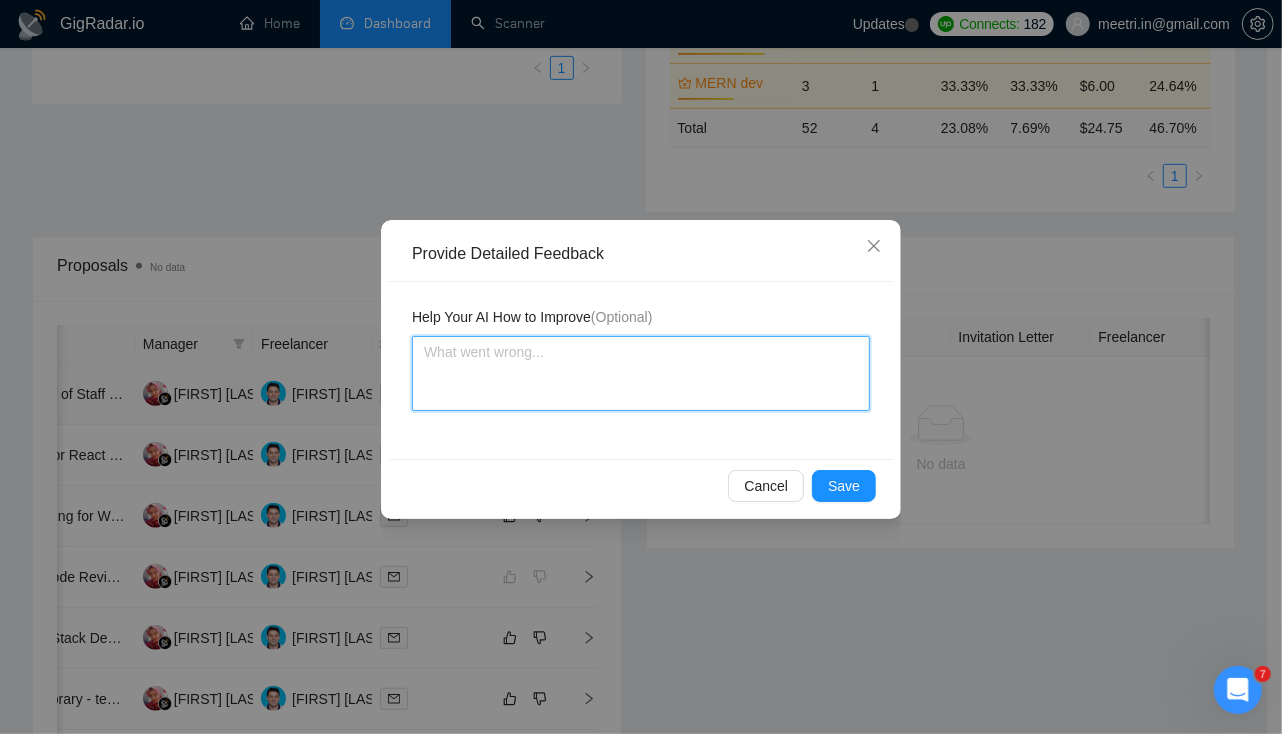 click at bounding box center (641, 373) 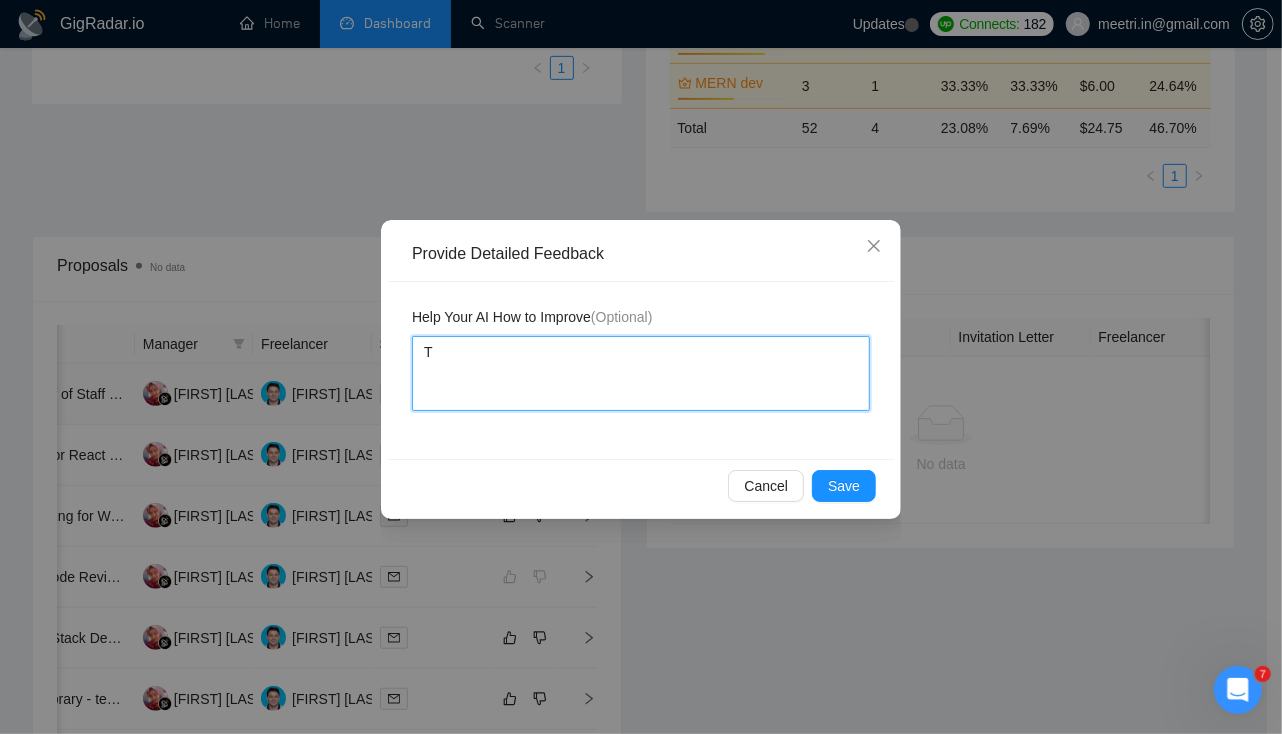 type 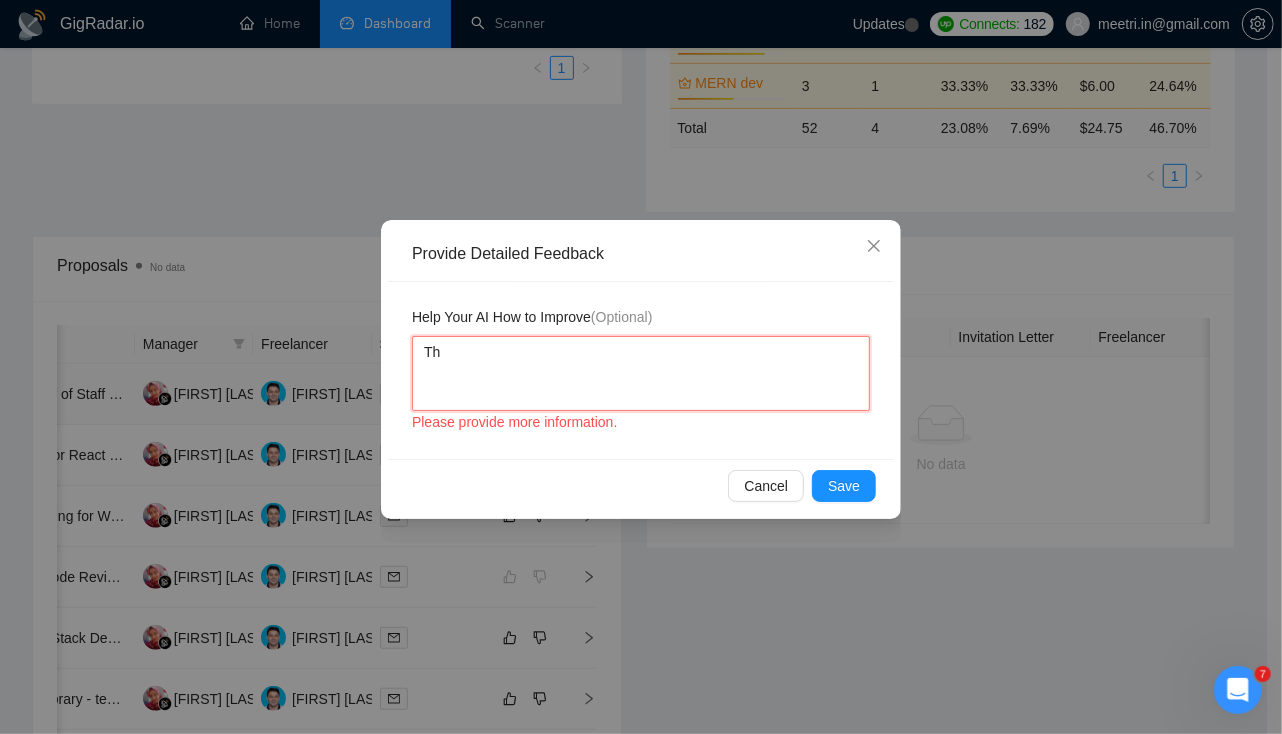 type 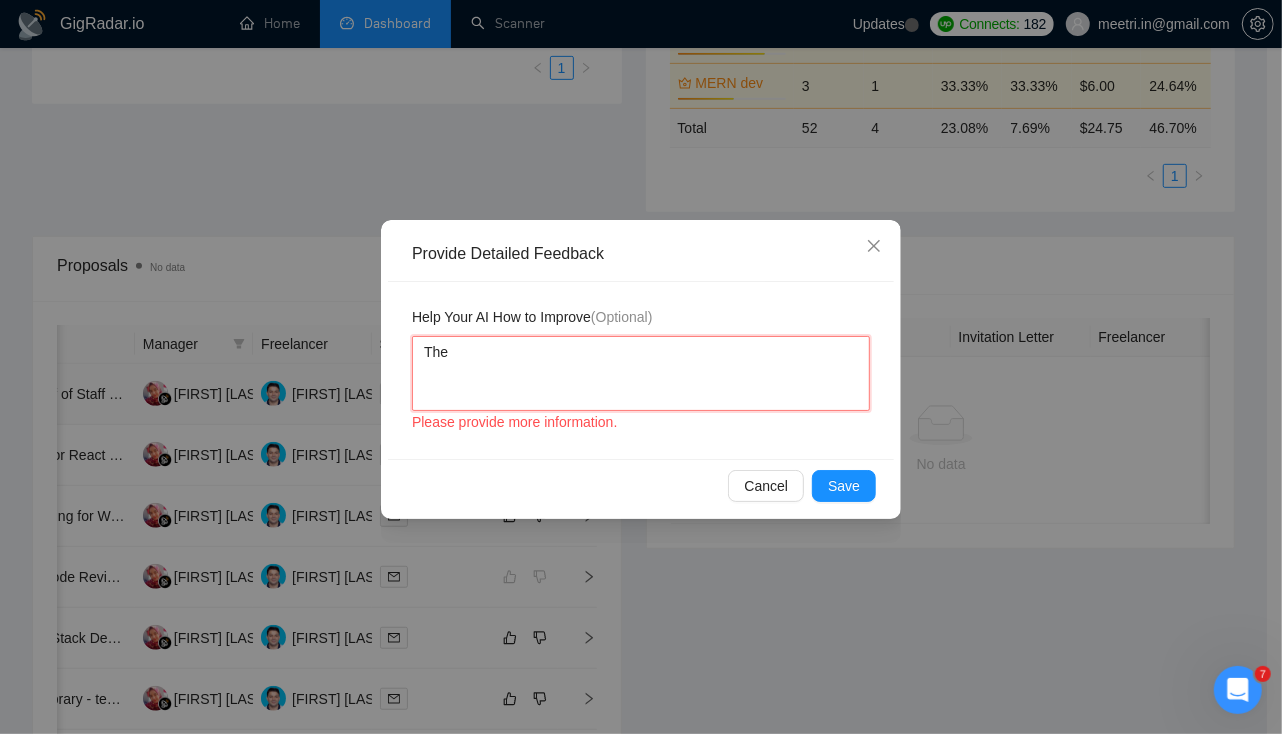 type 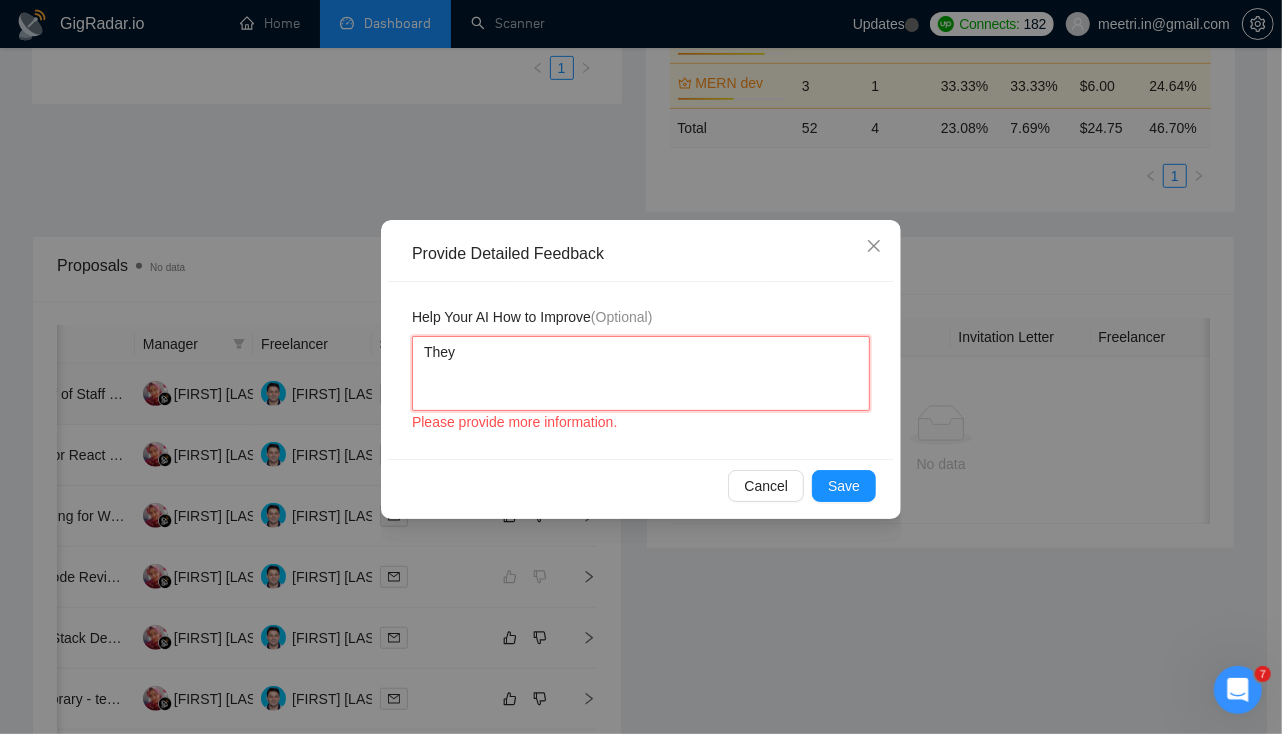 type 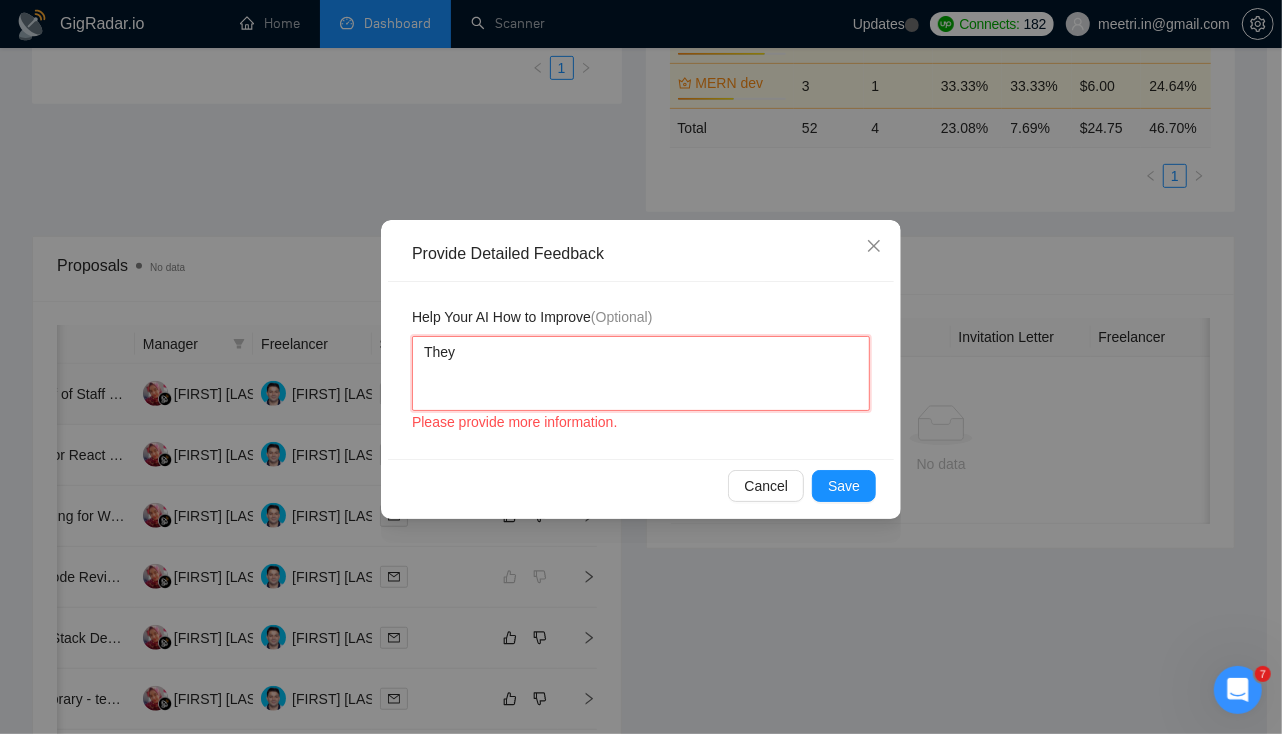 type 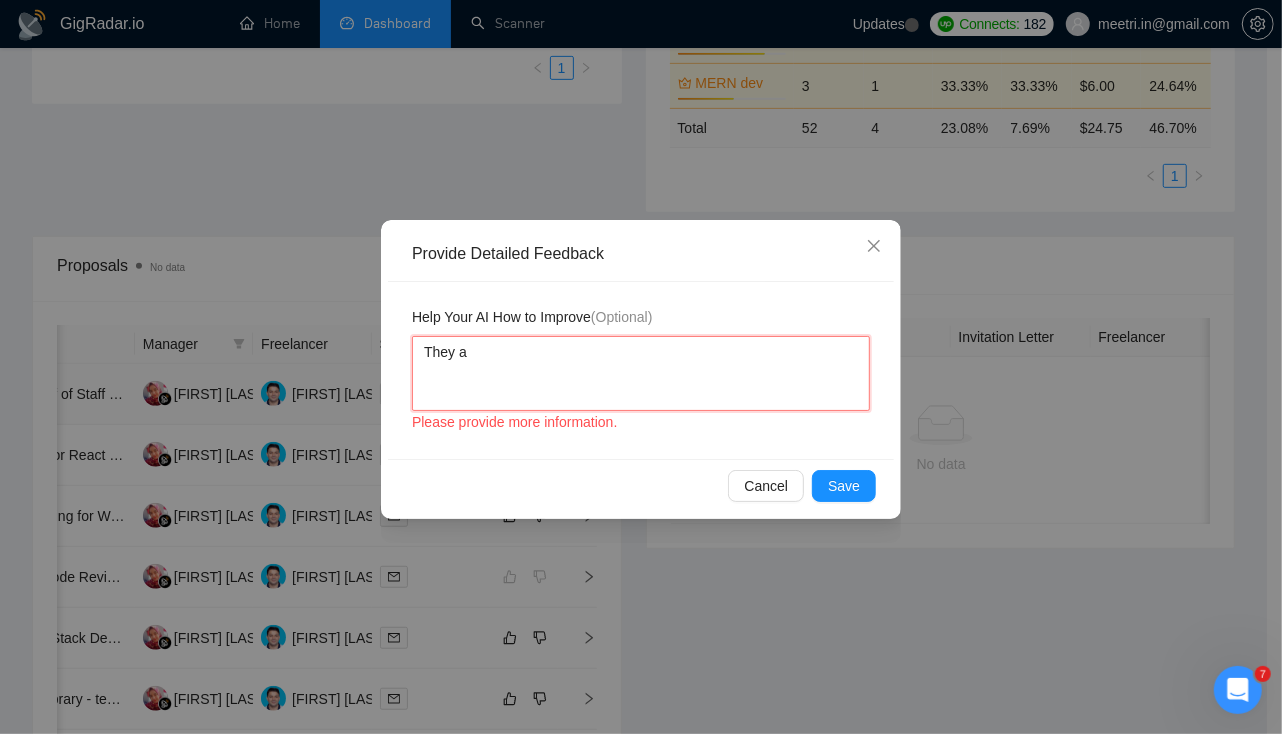 type 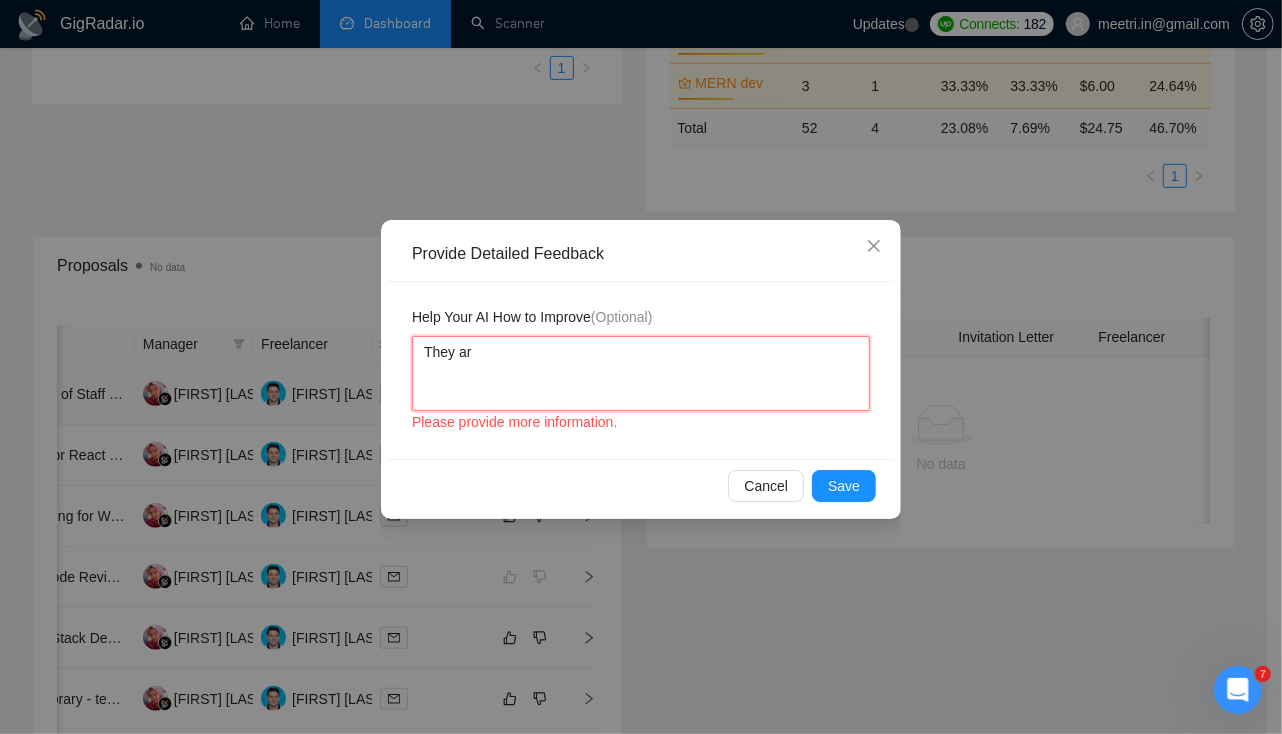 type on "They are" 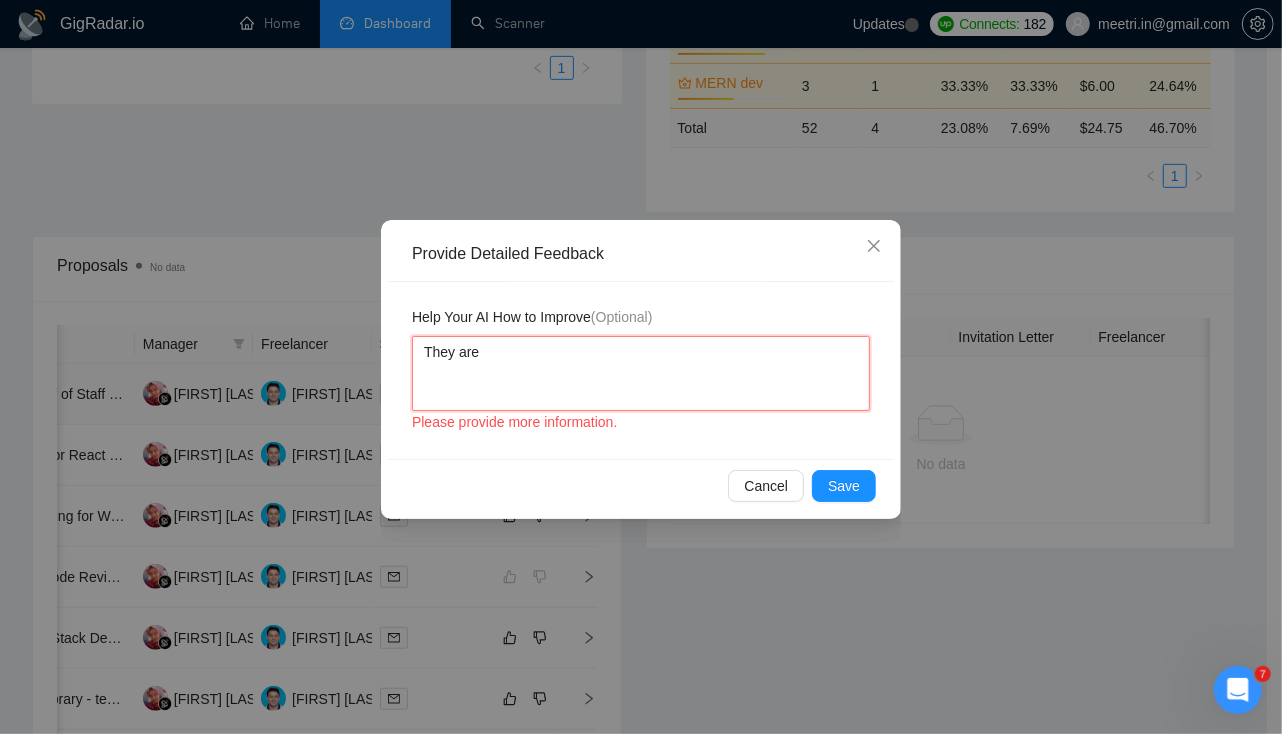 type 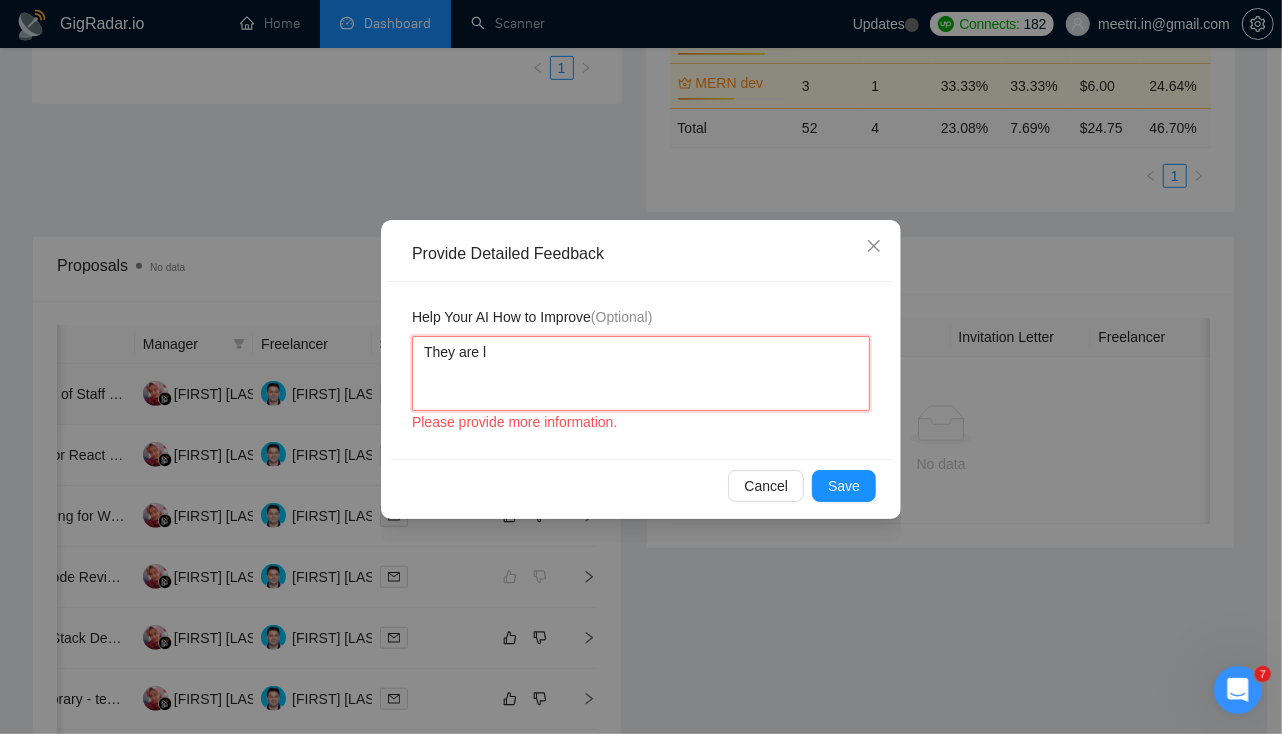 type 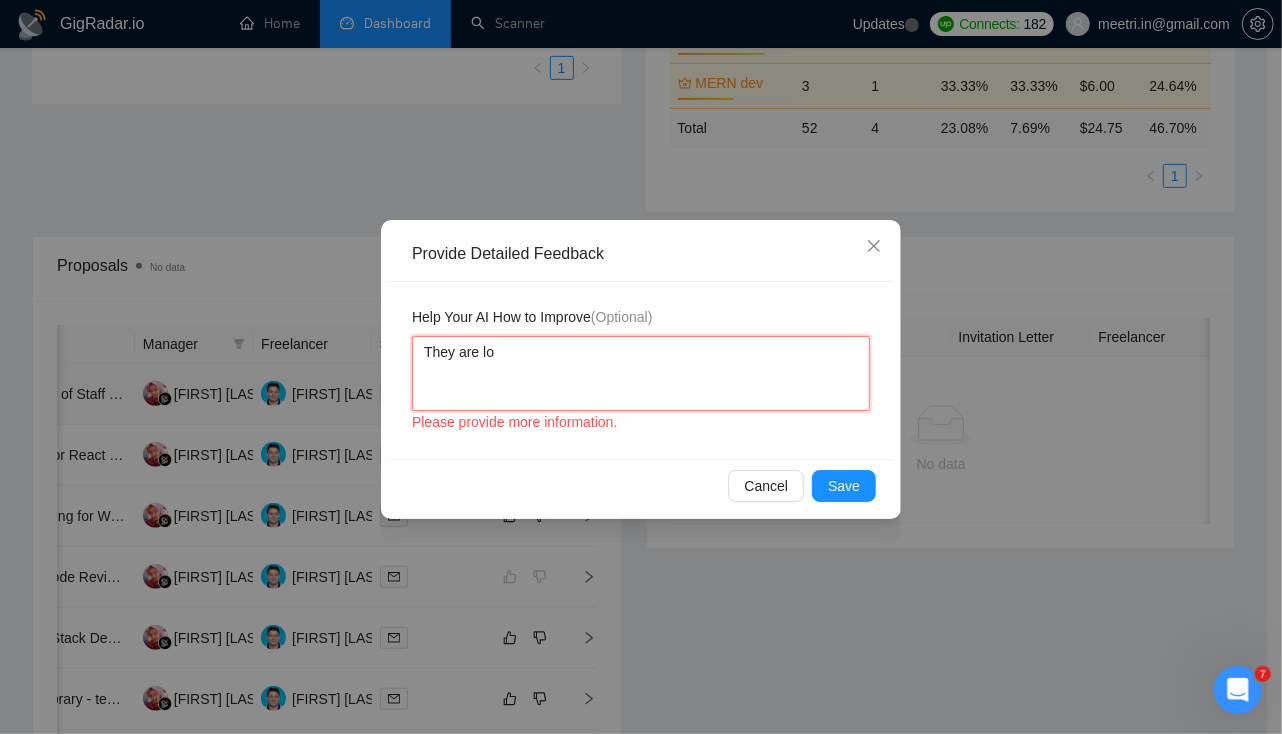 type 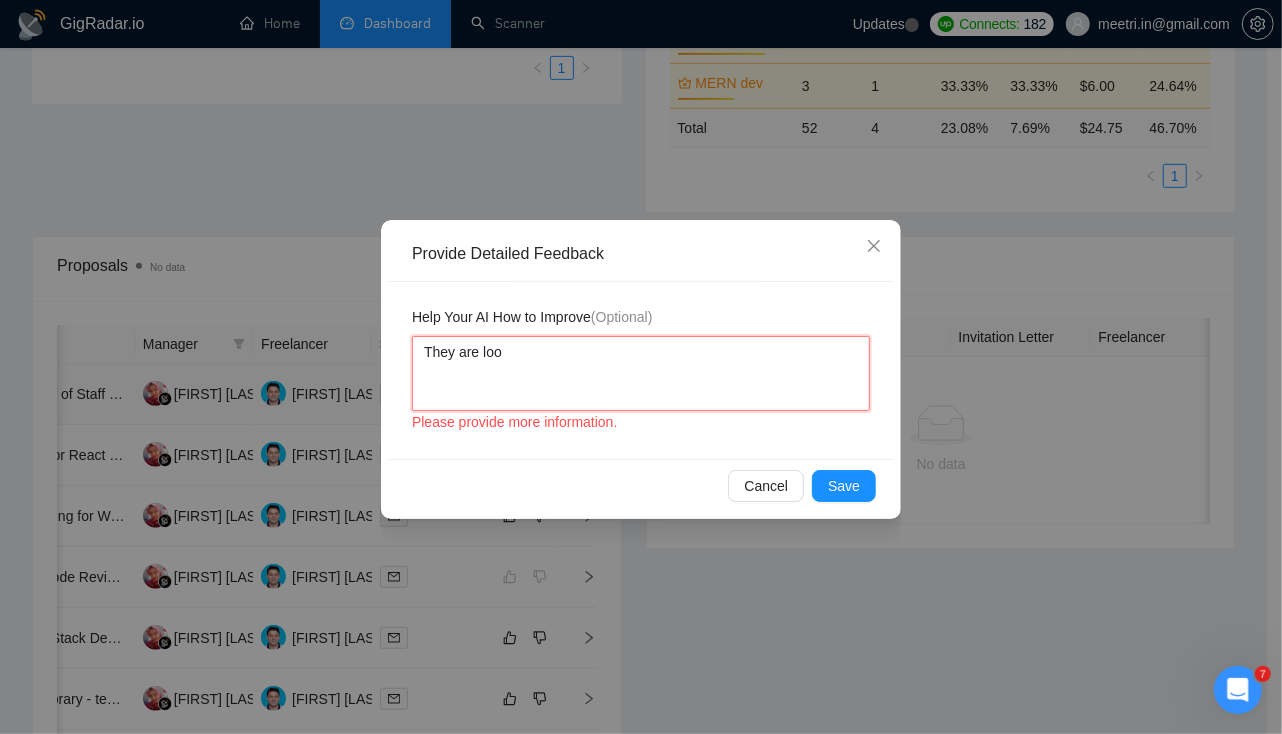 type 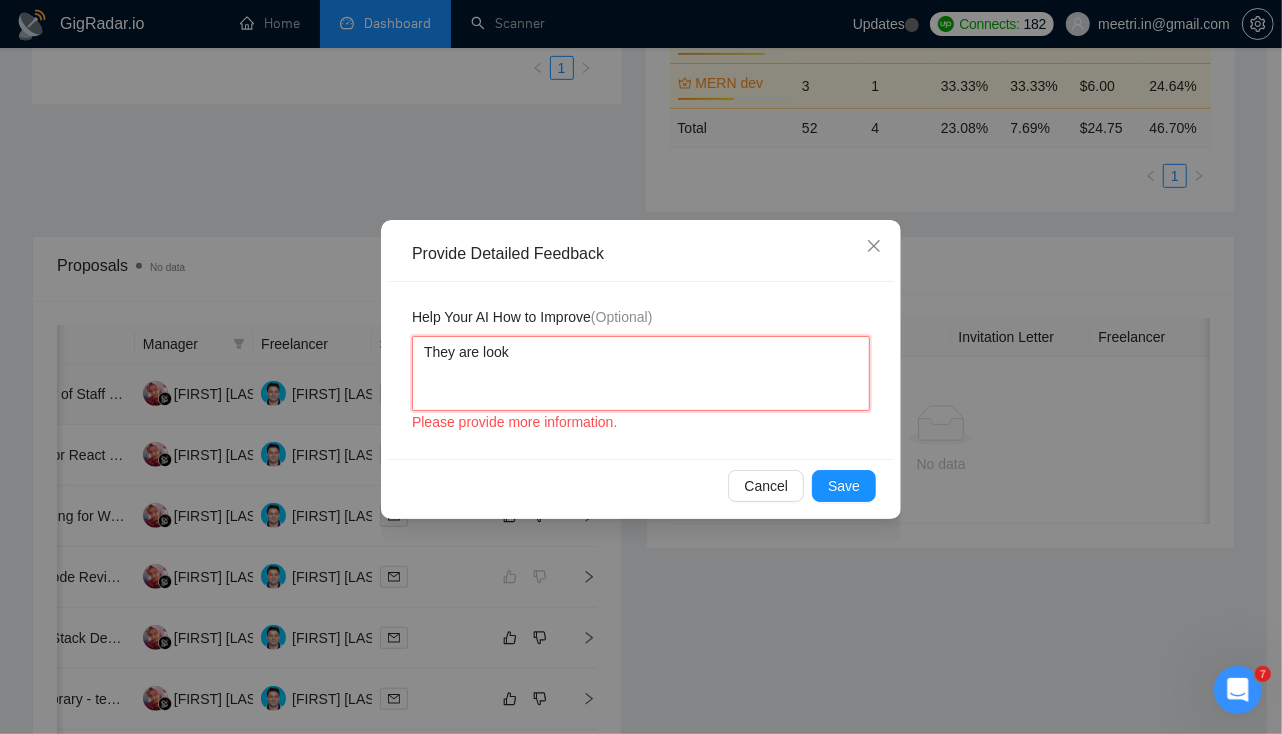 type 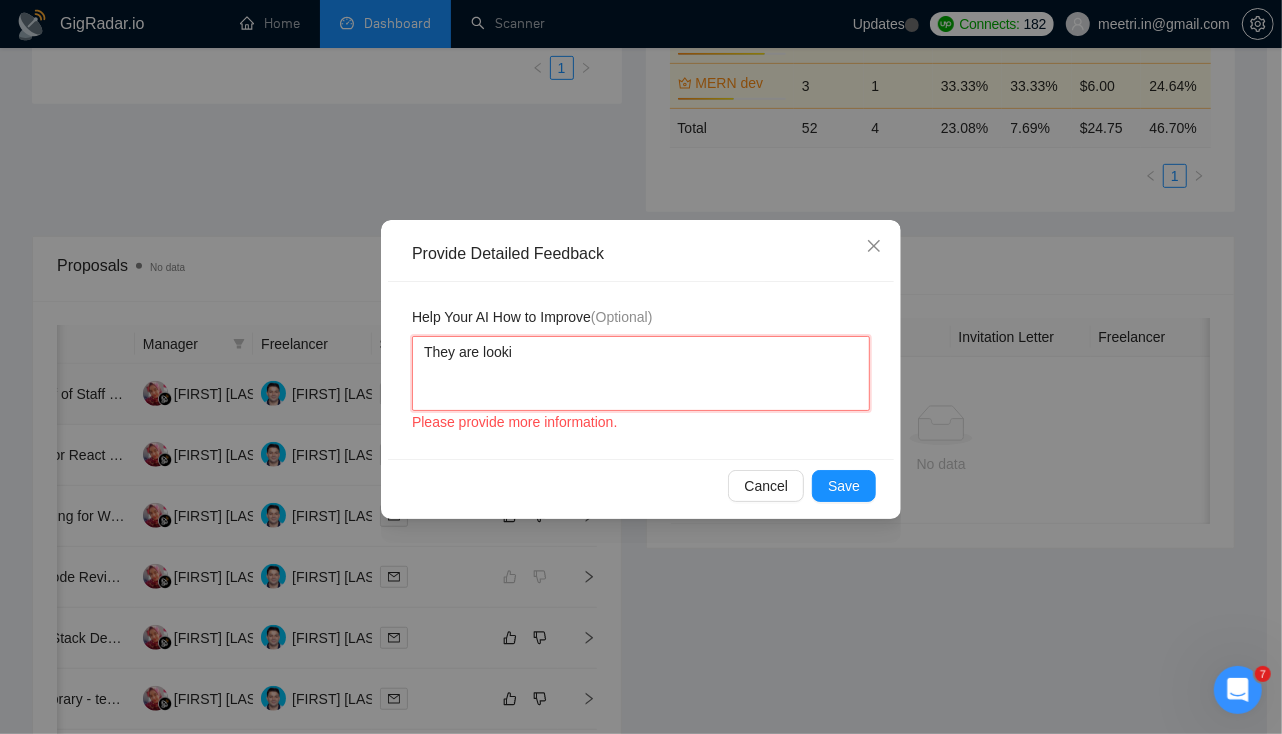 type 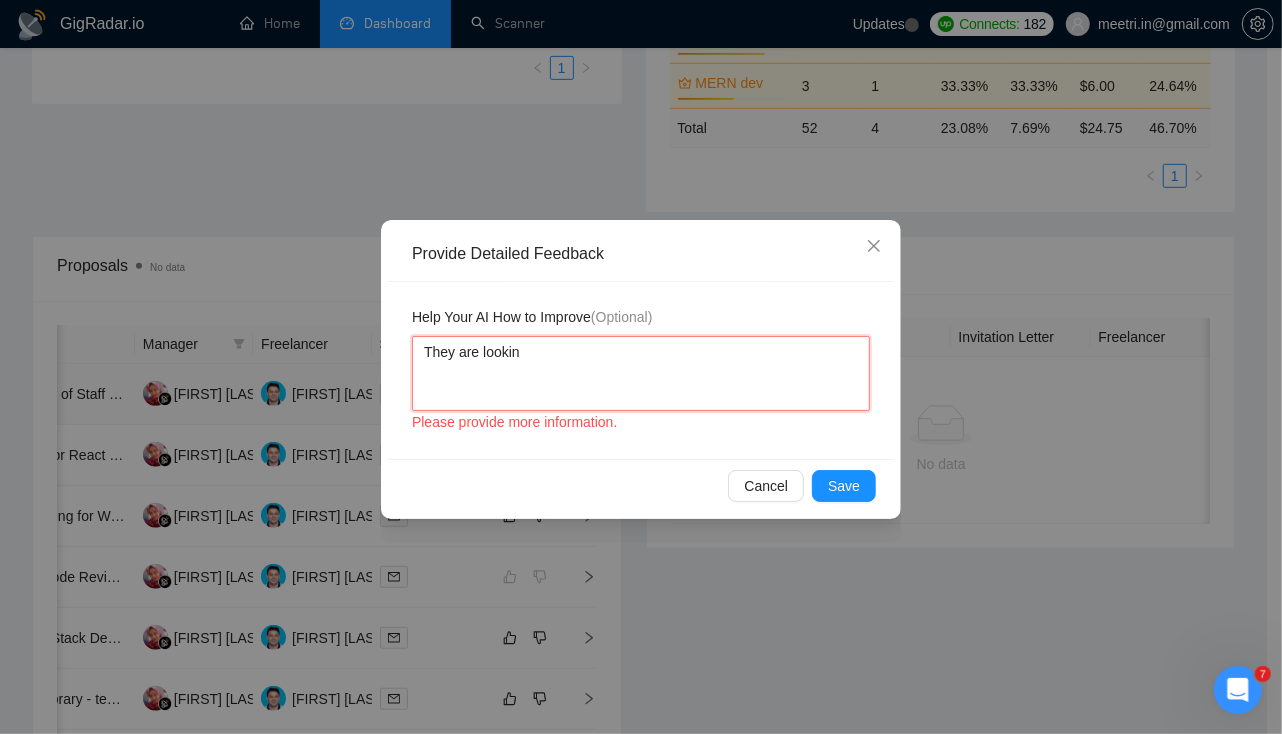 type 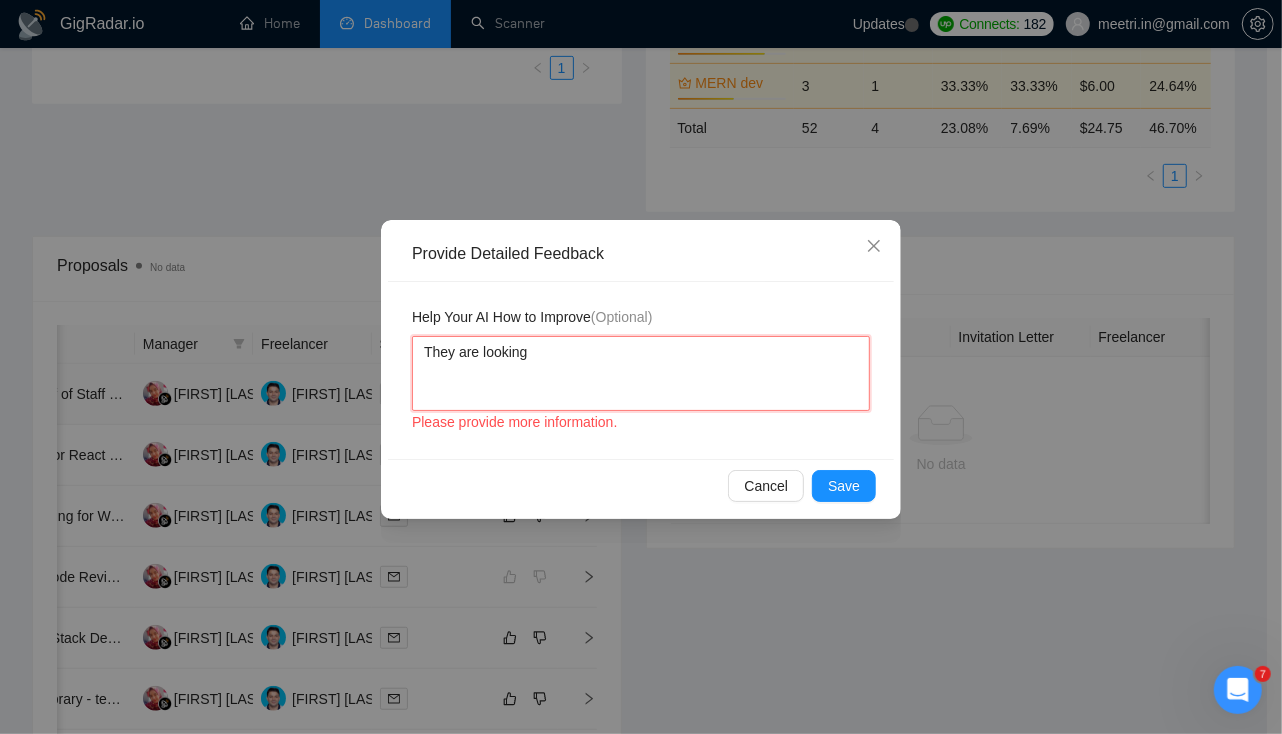 type 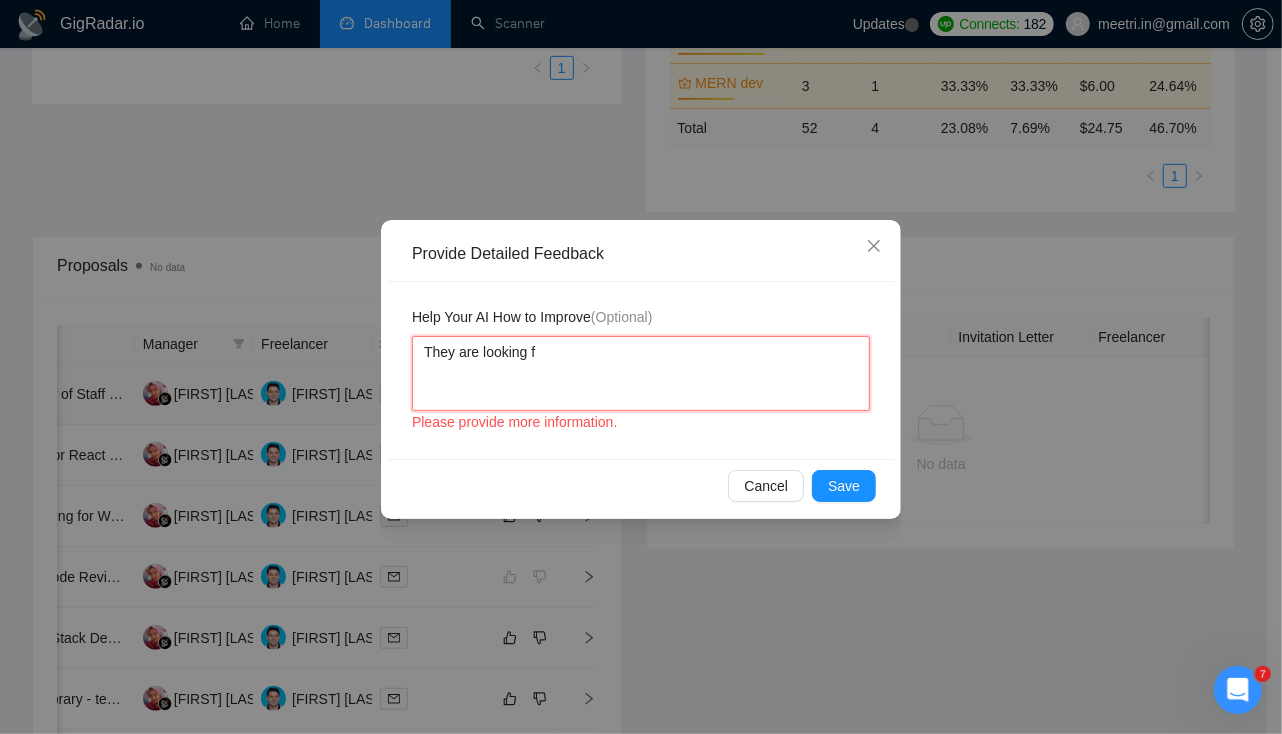 type on "They are looking fo" 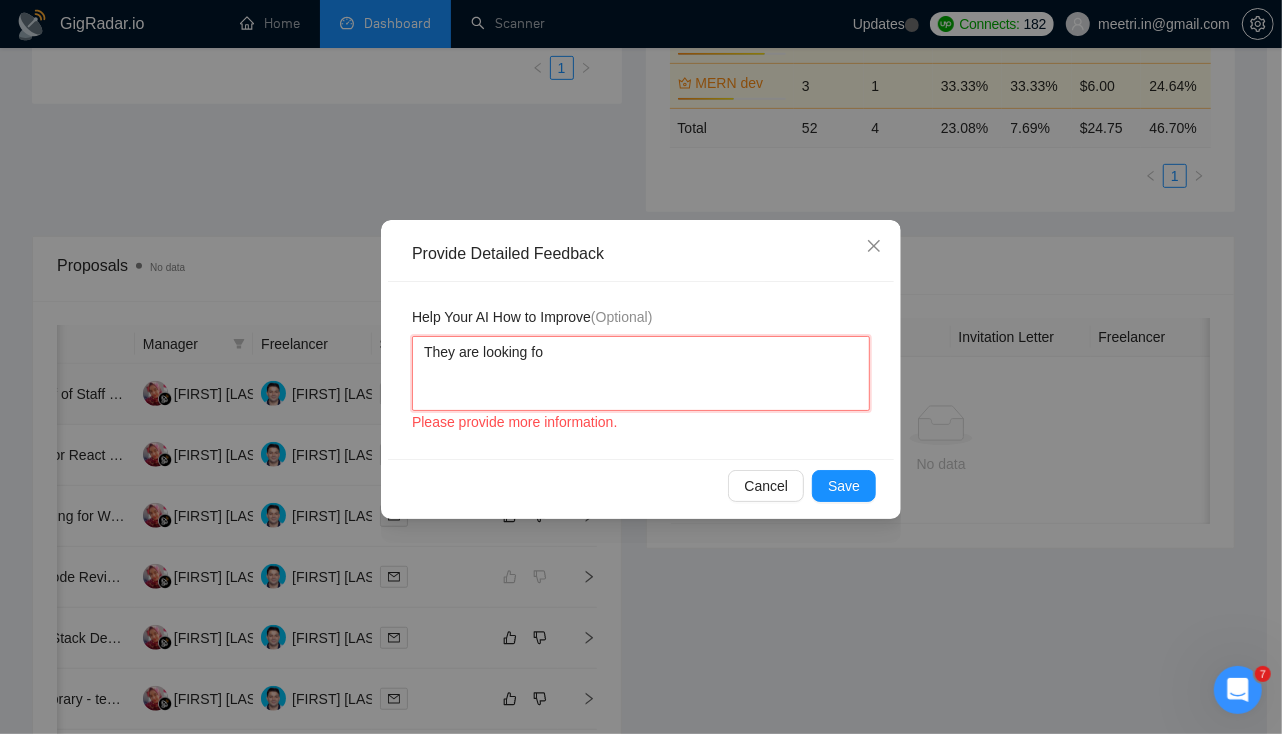 type 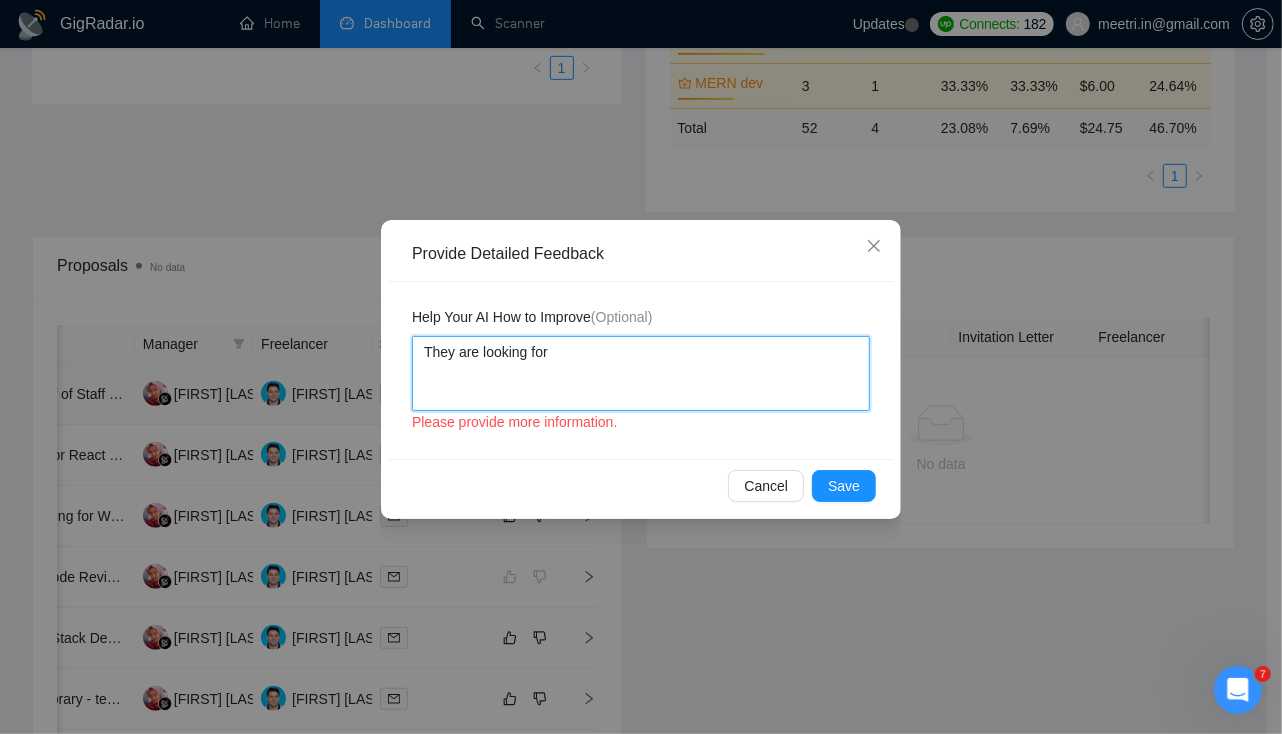 type 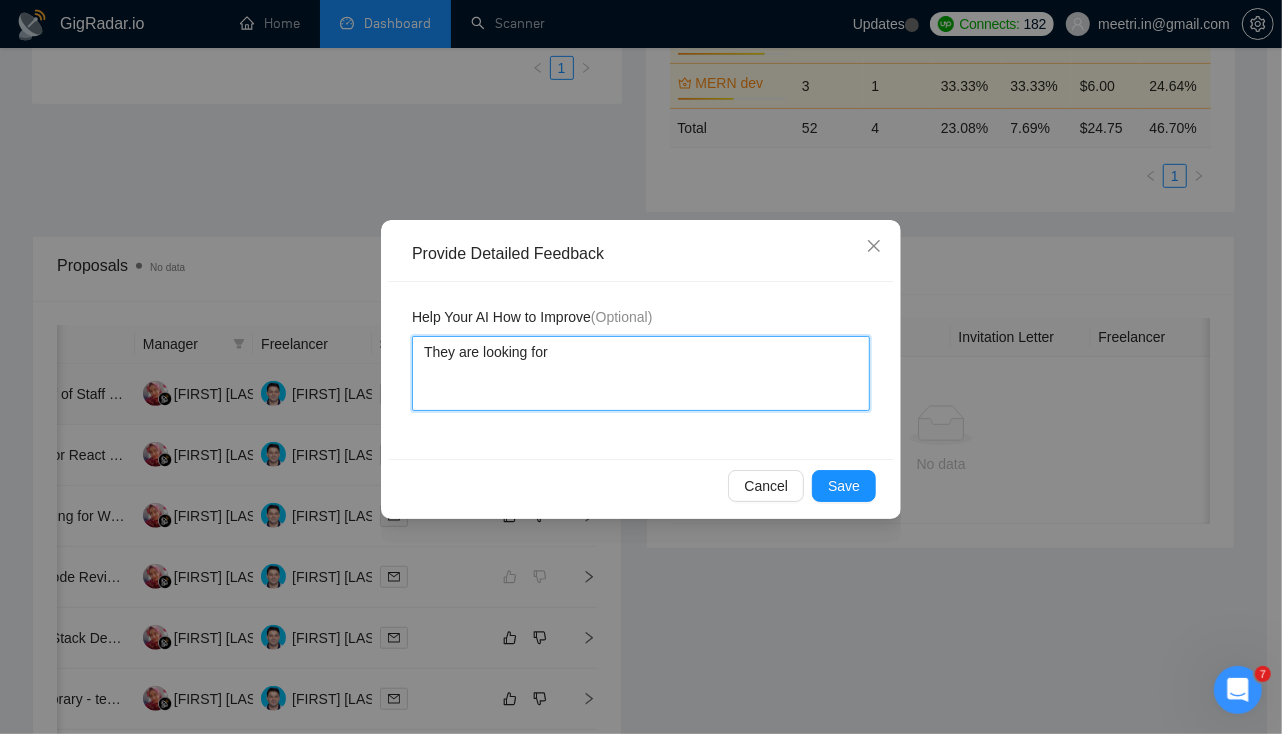 type 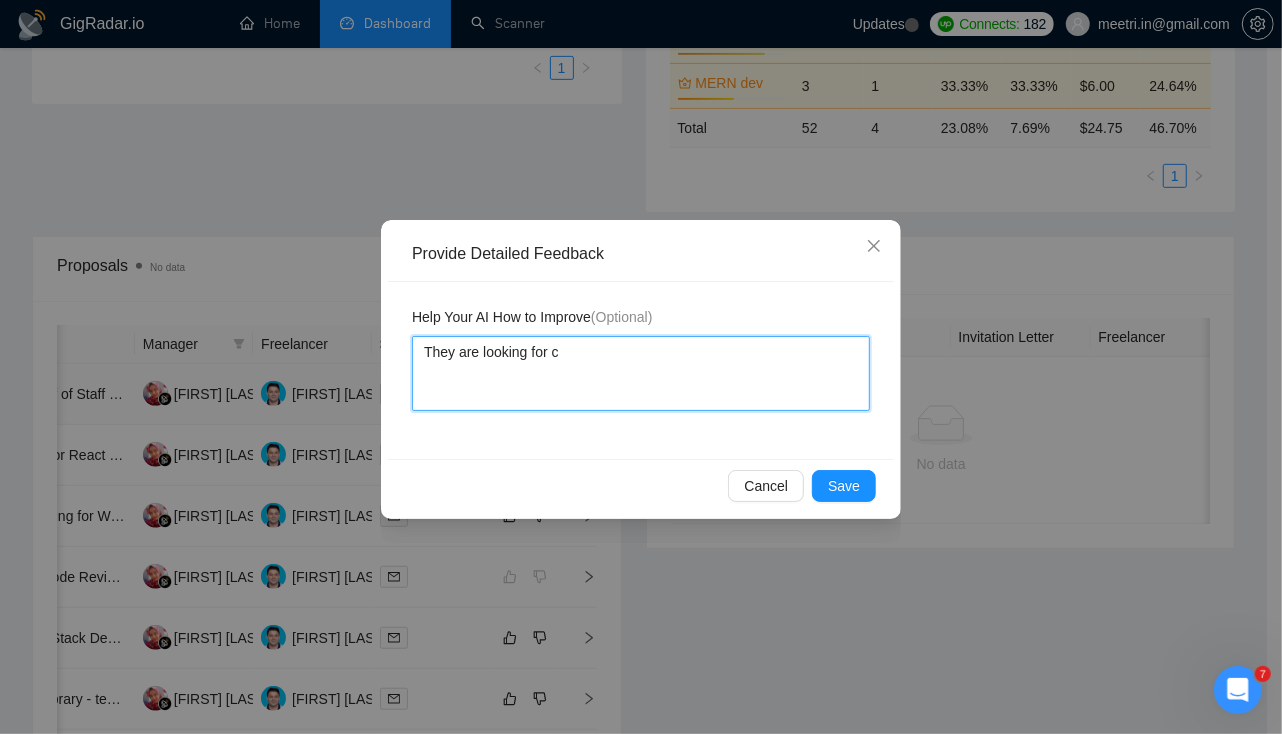 type on "They are looking for ch" 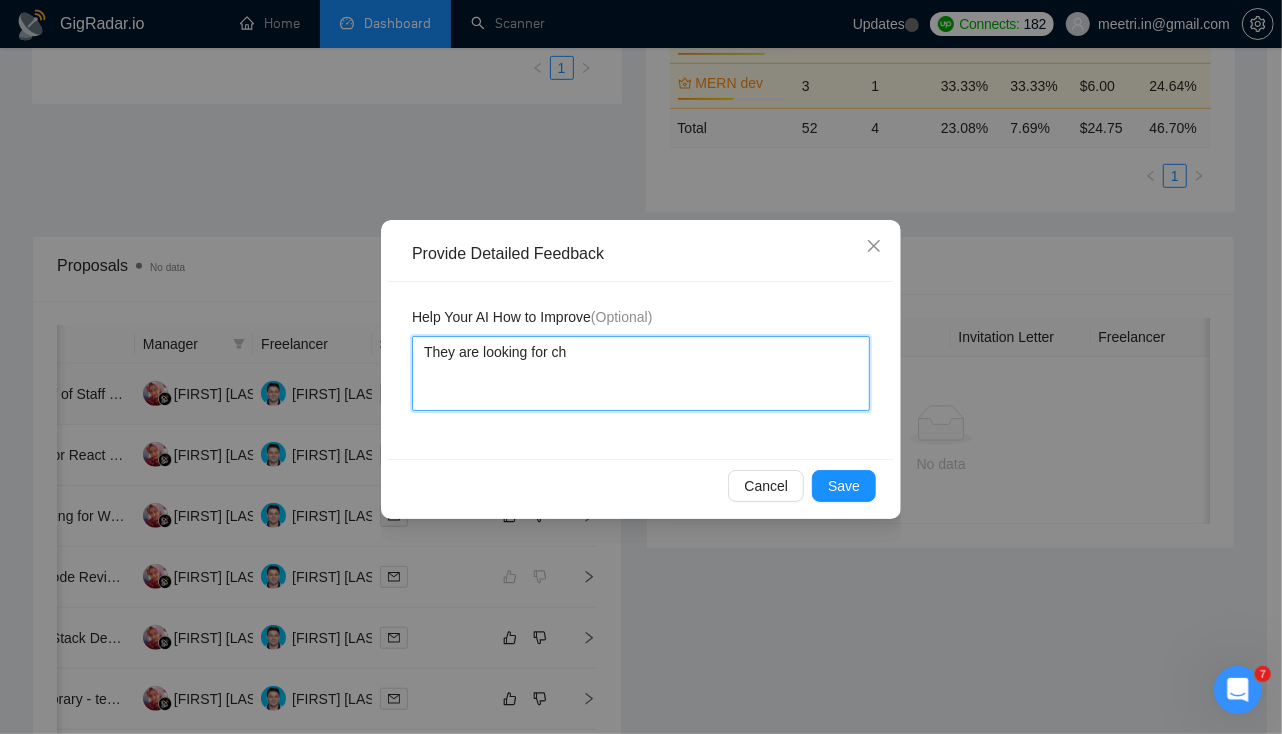 type 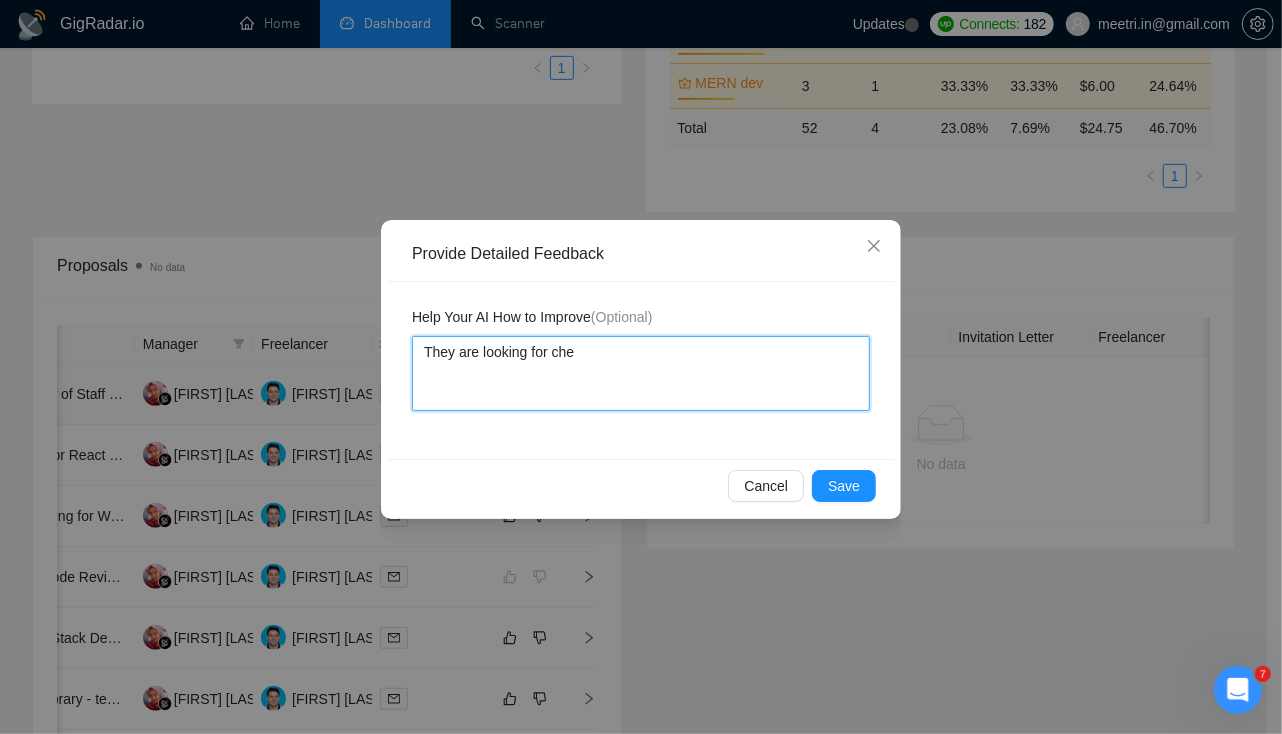 type on "They are looking for chei" 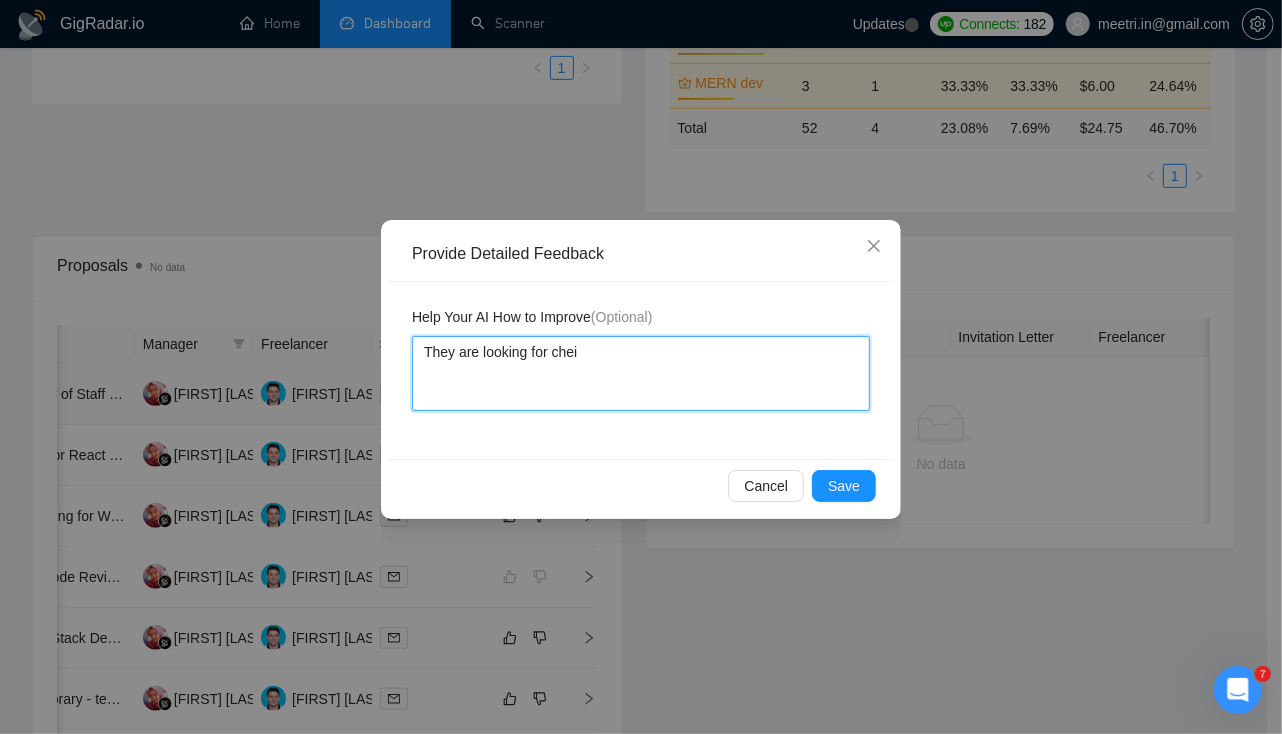 type 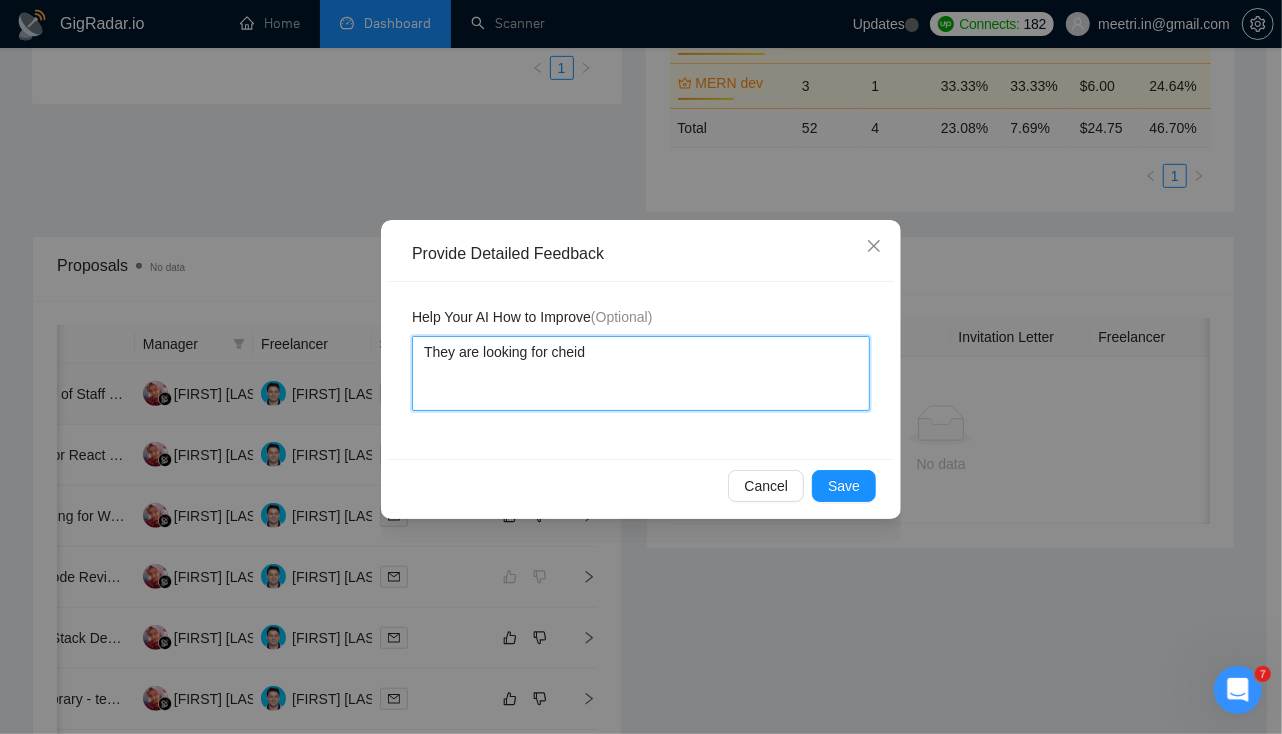 type 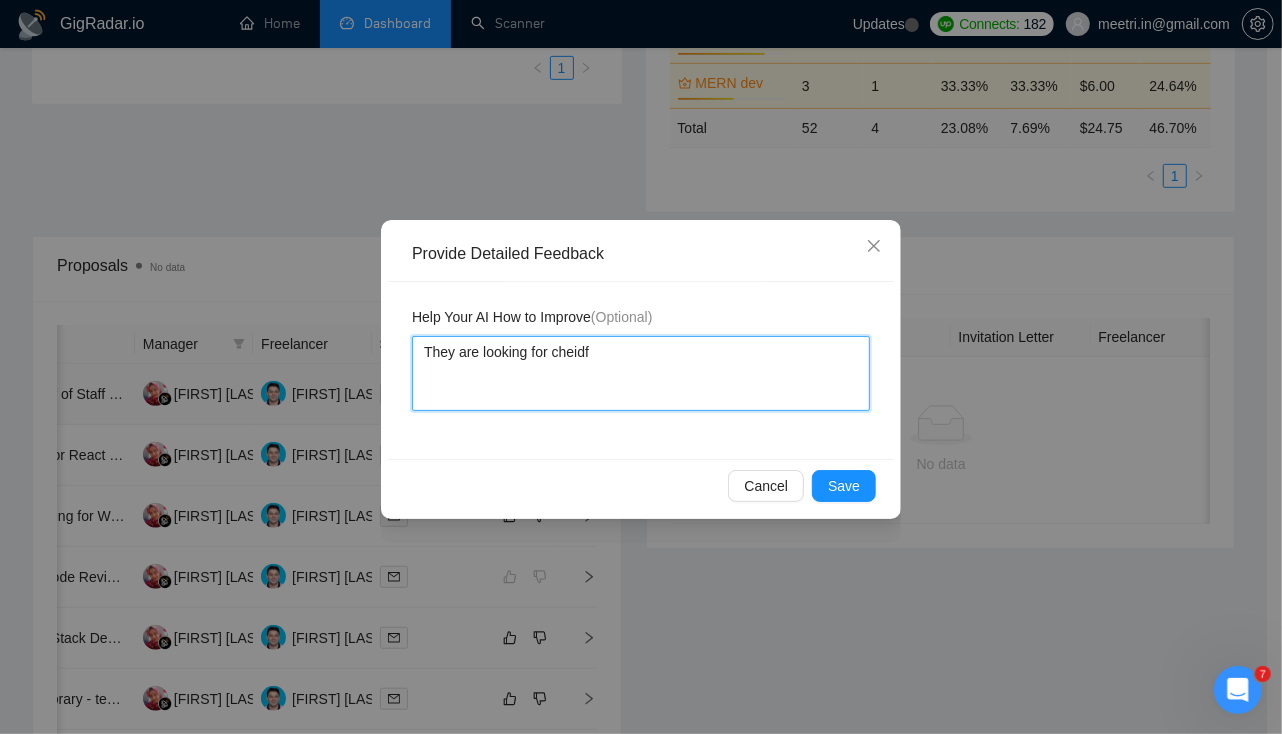 type 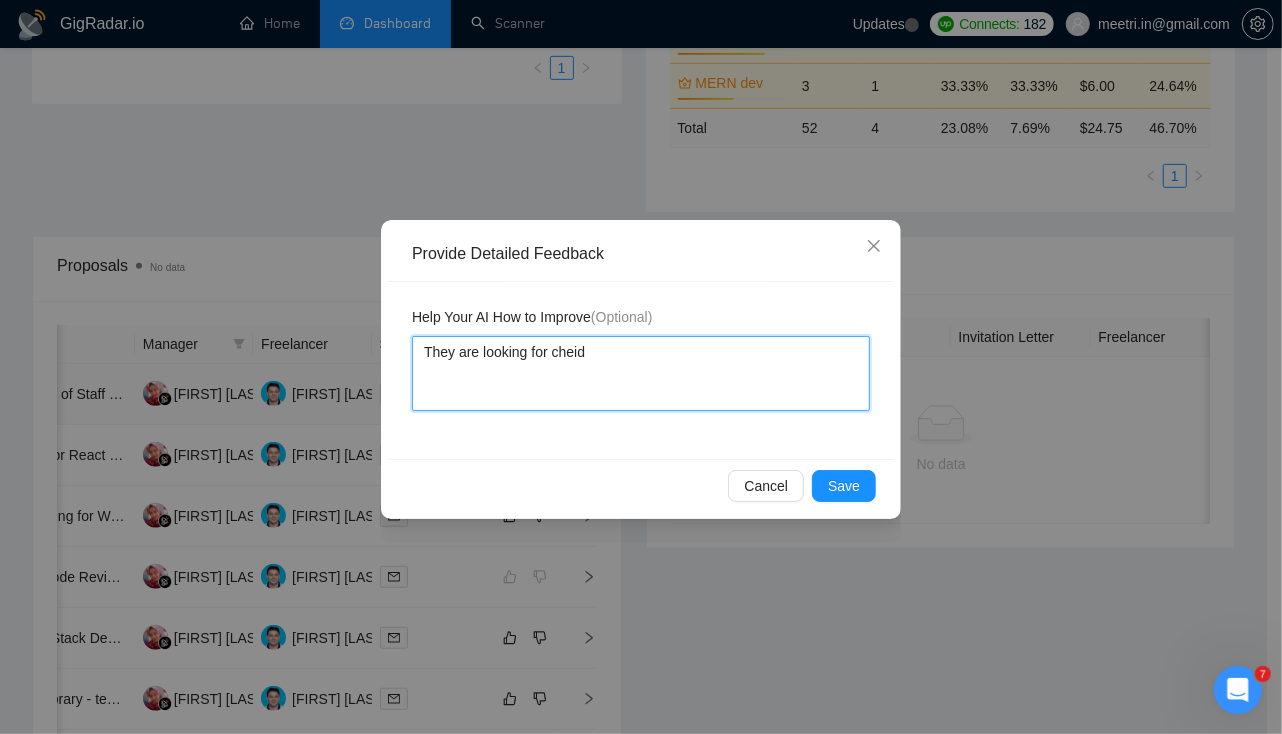 type 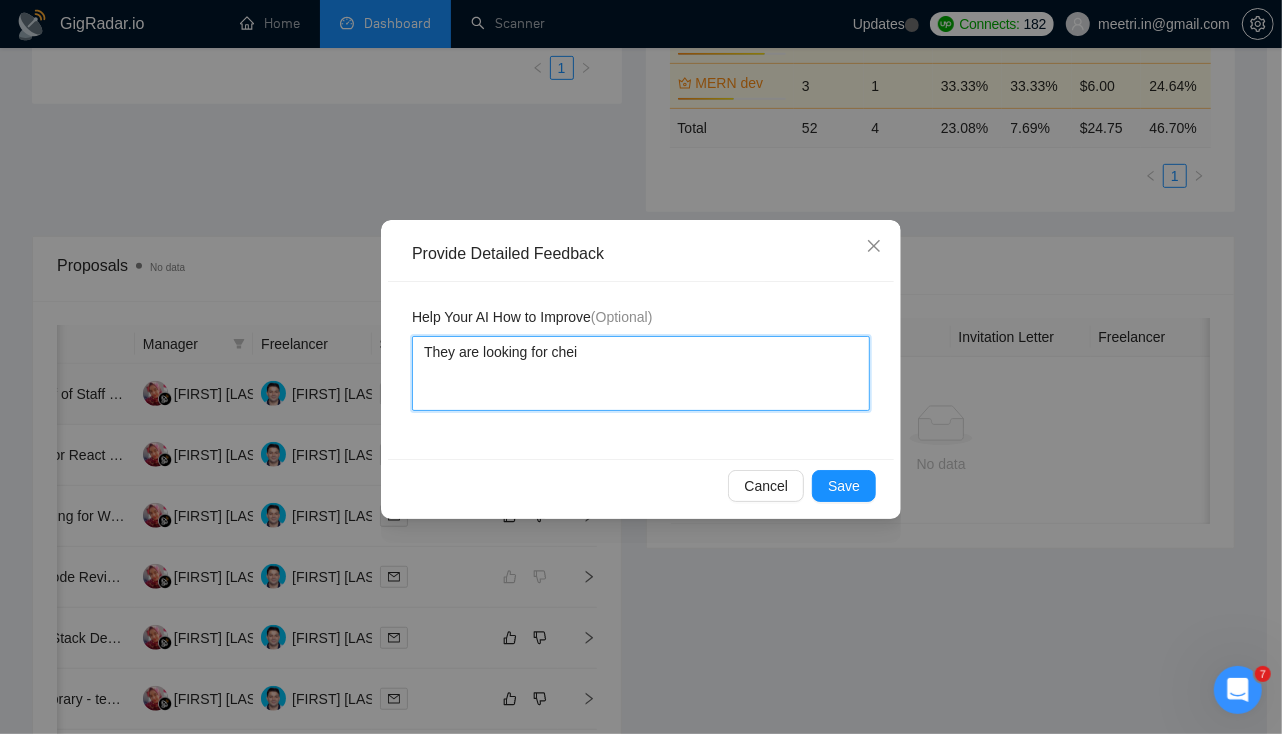 type on "They are looking for cheif" 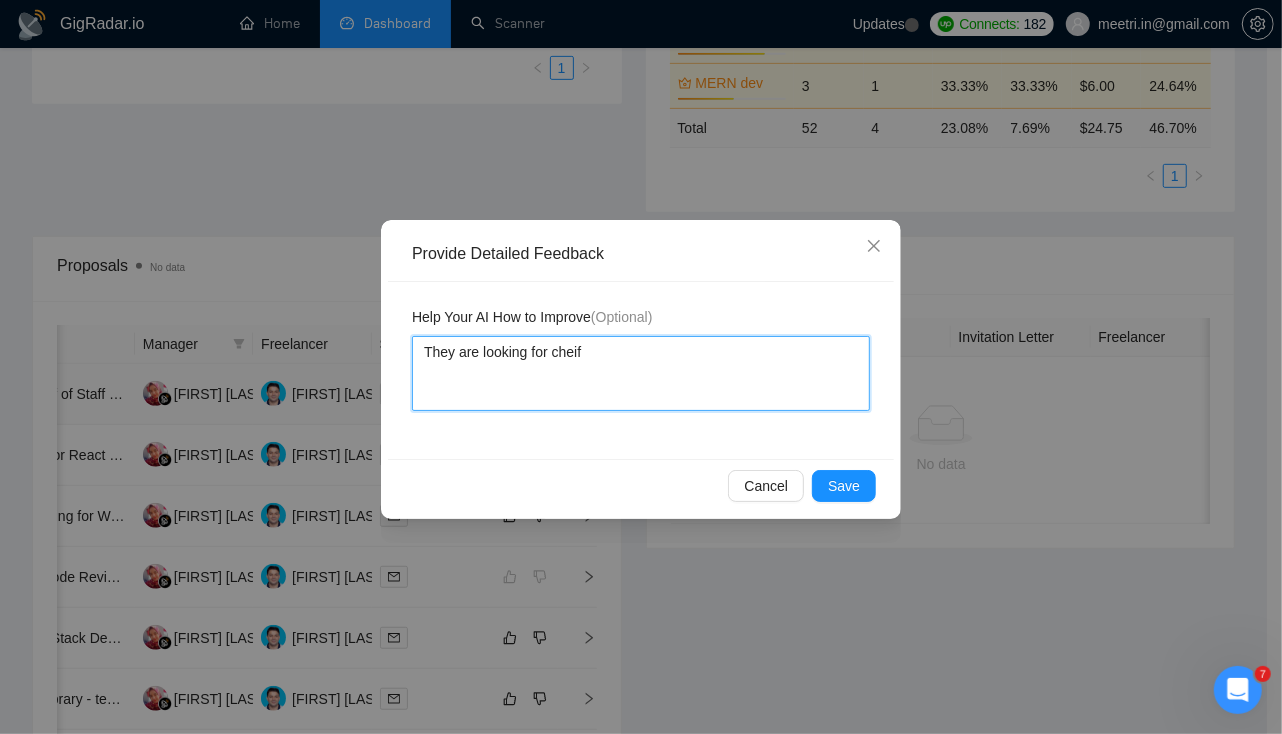type 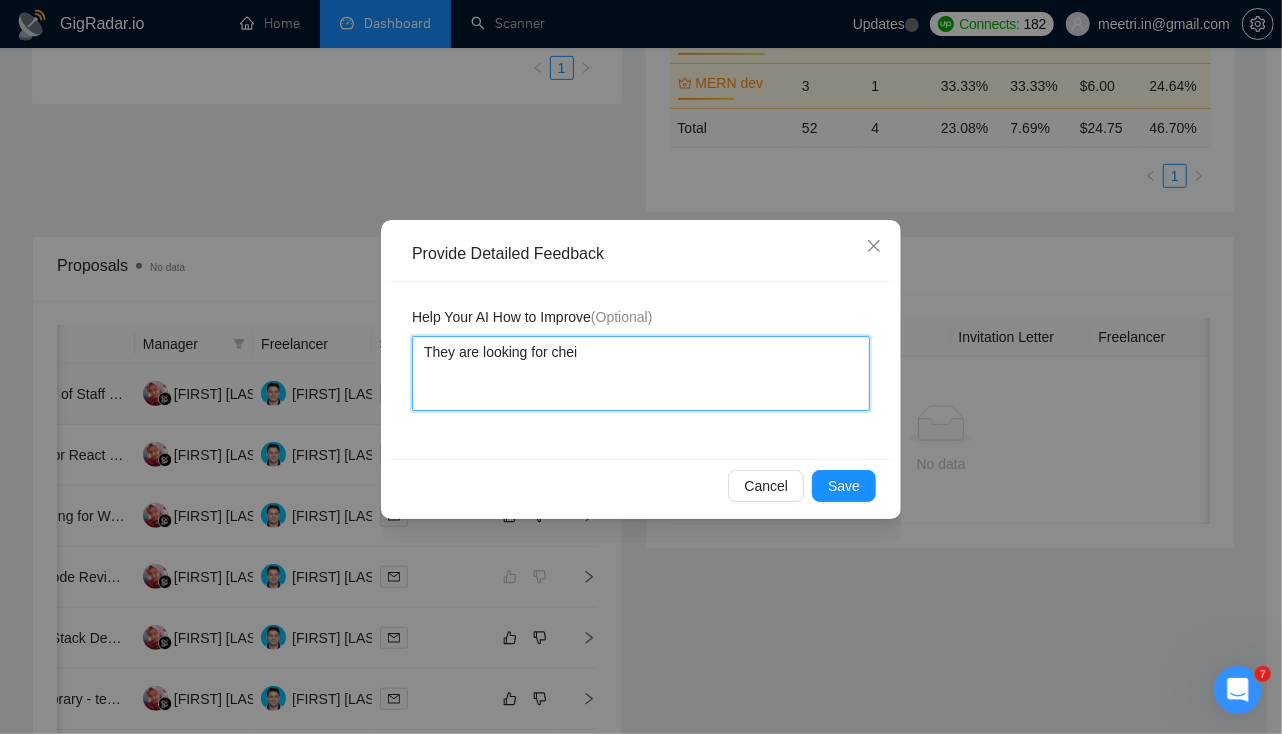 type 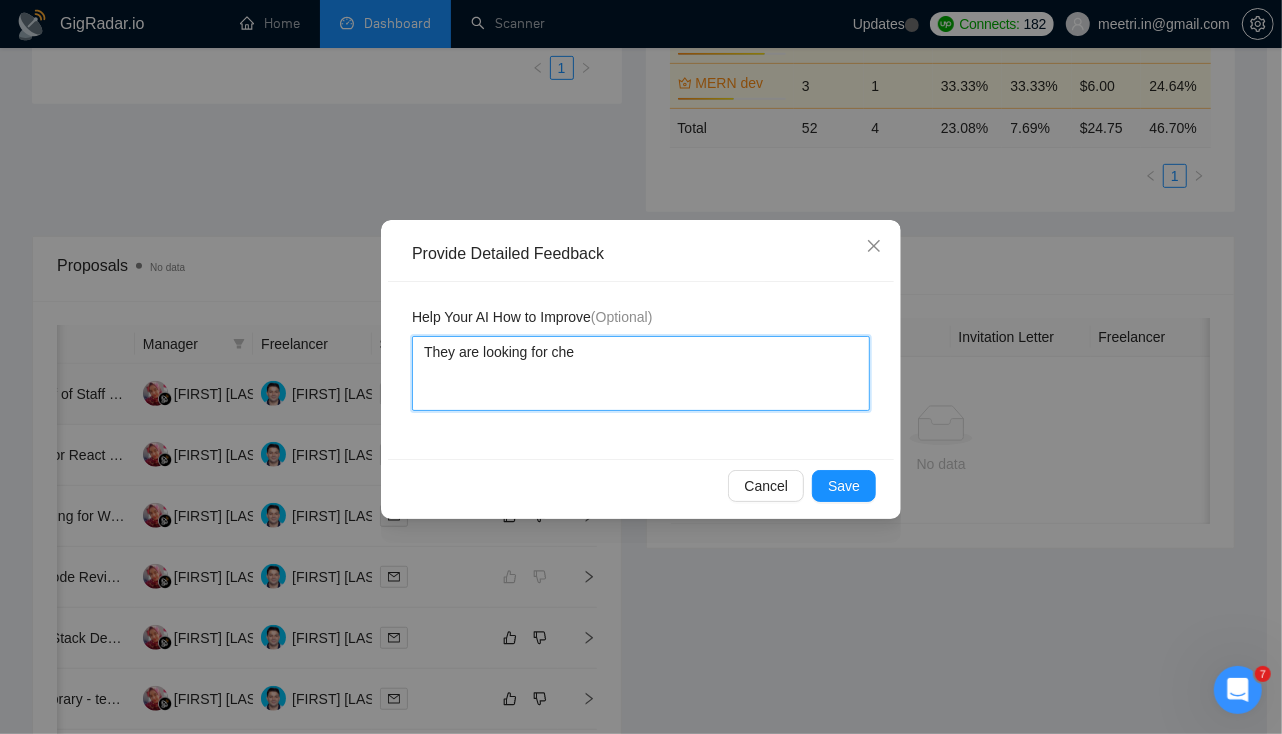 type 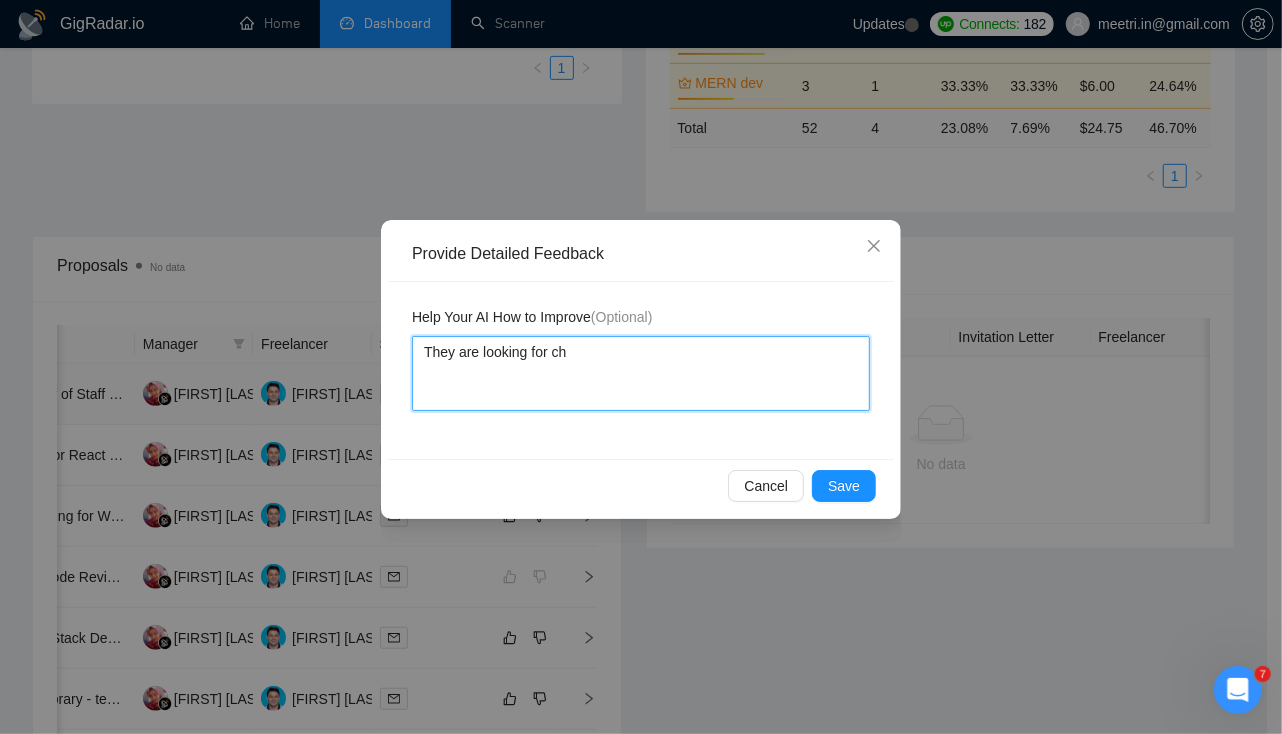 type 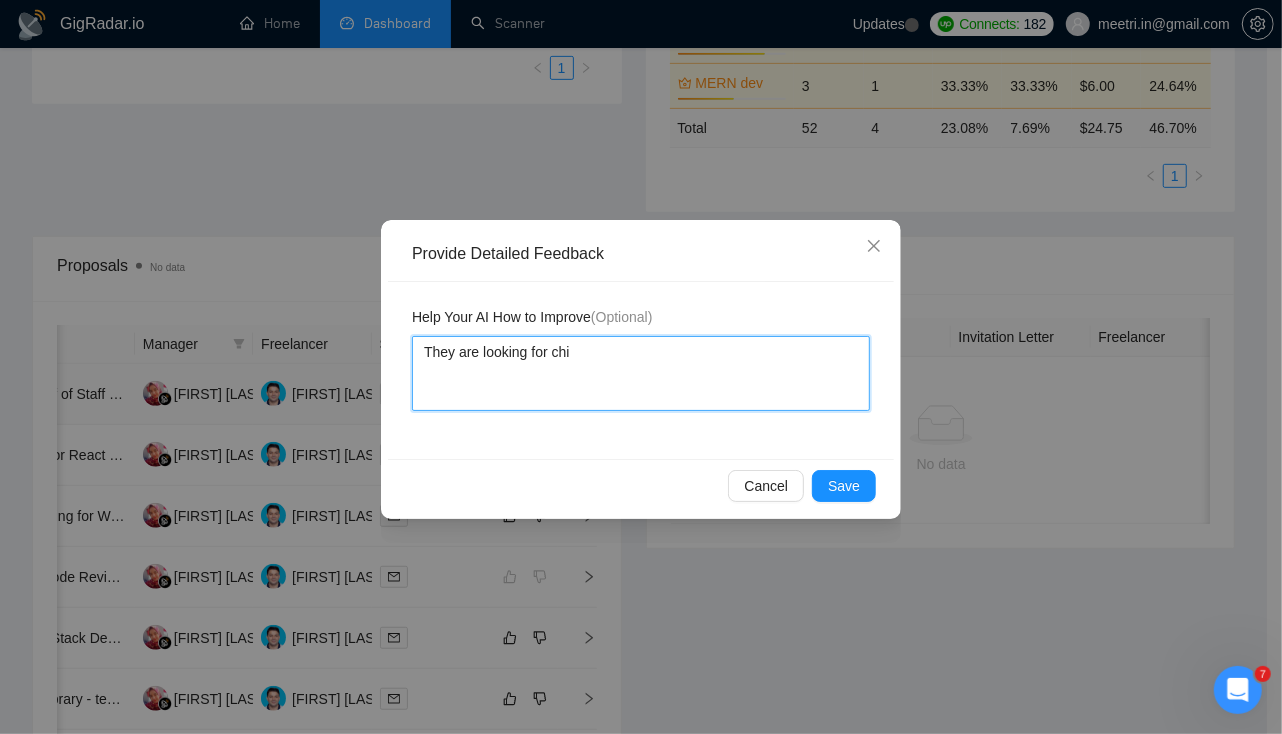 type 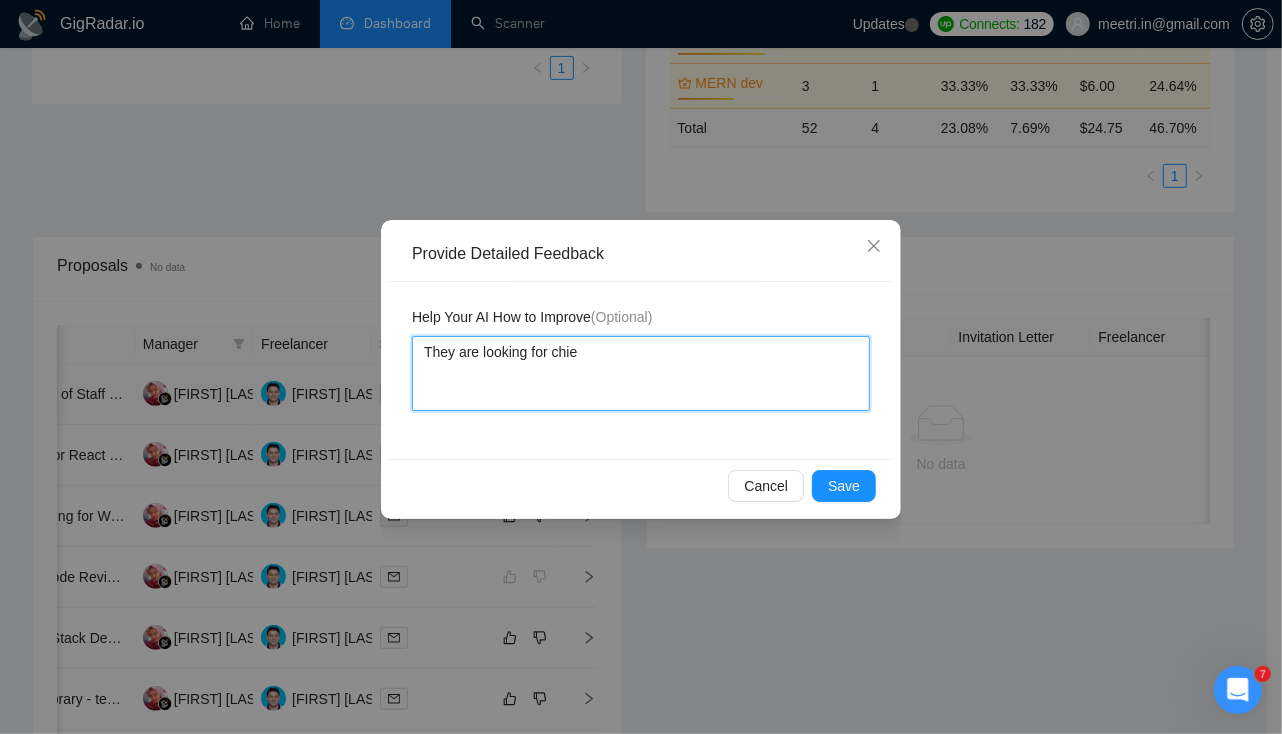 type 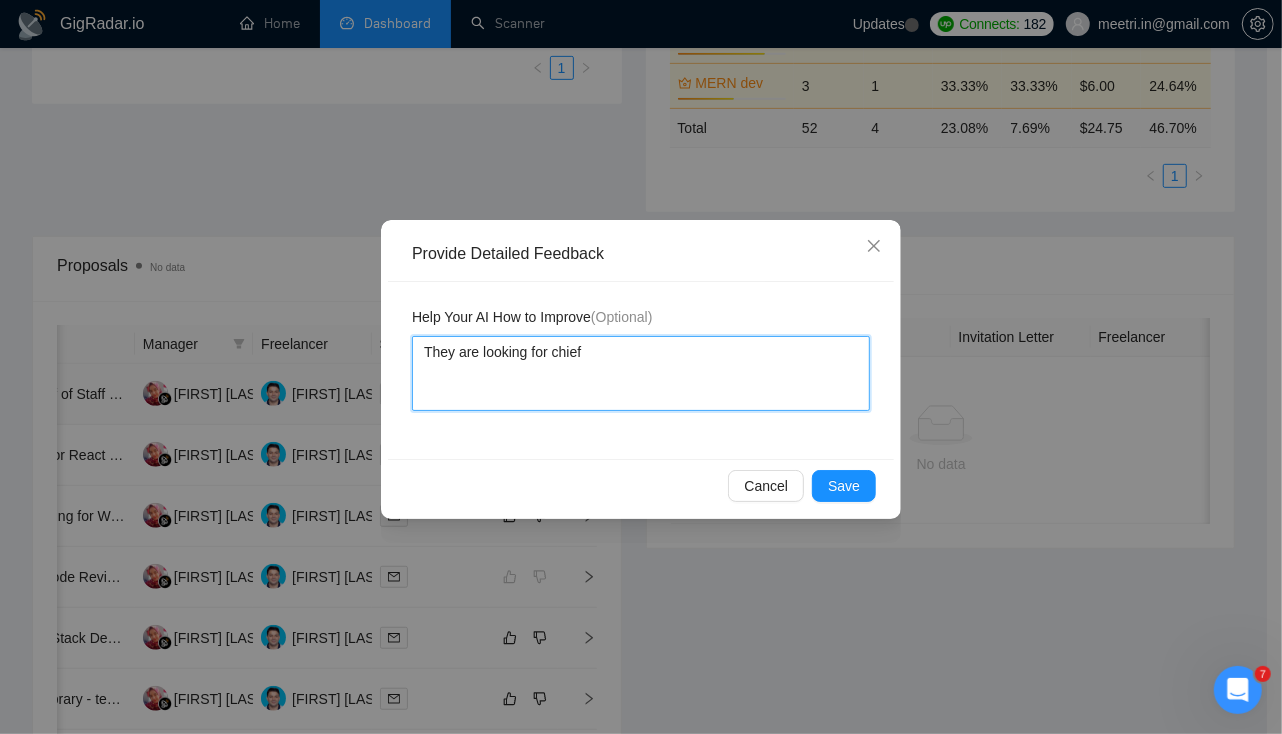 type on "They are looking for chief" 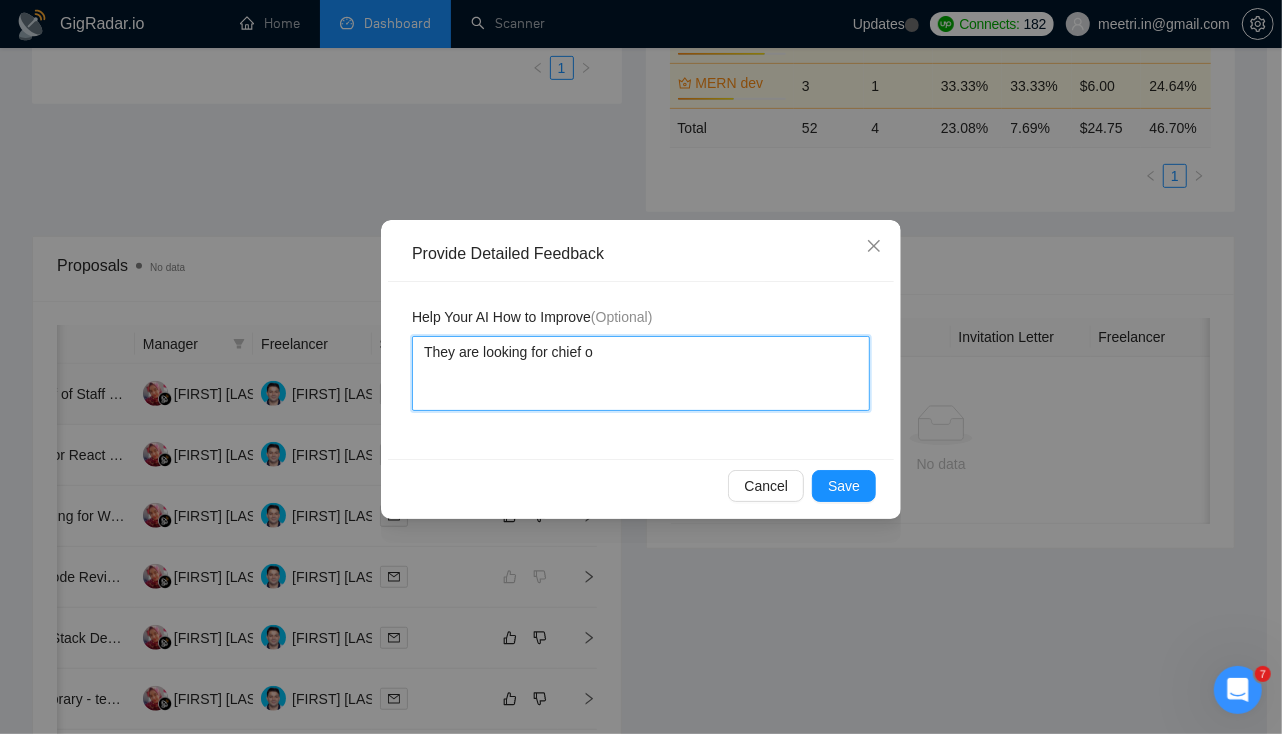 type 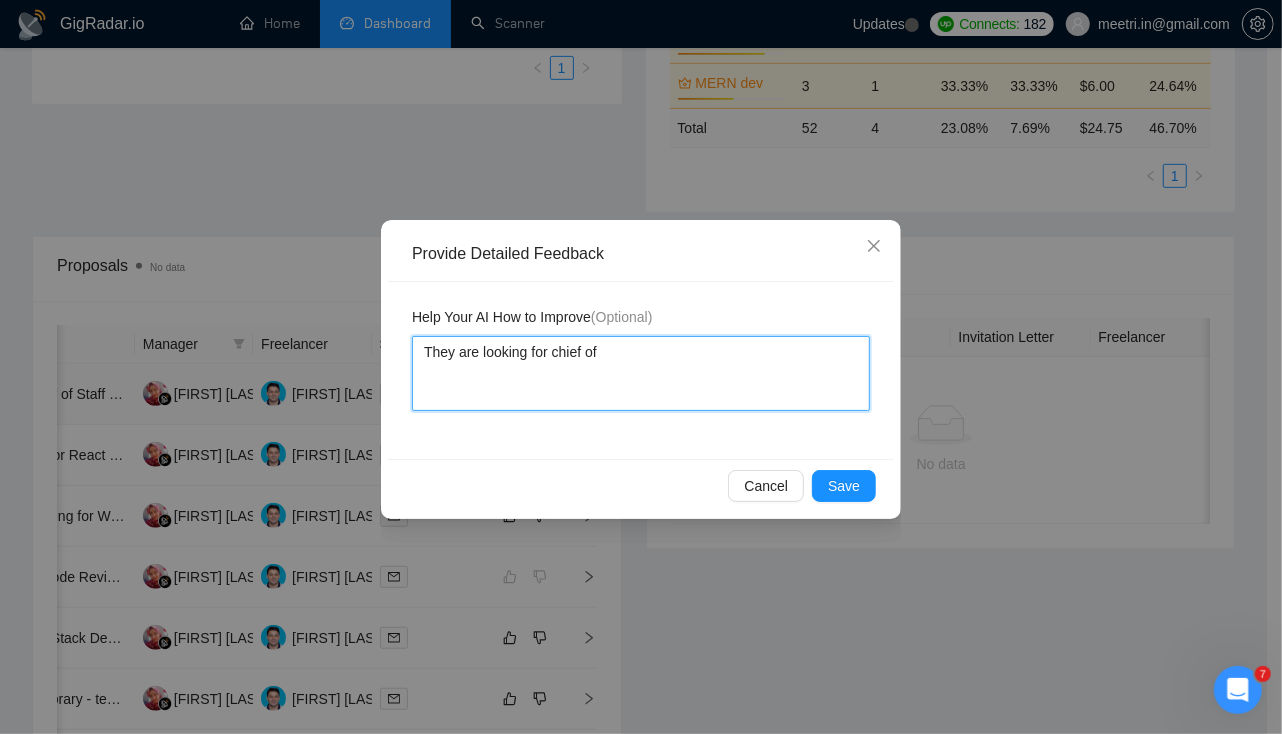 type 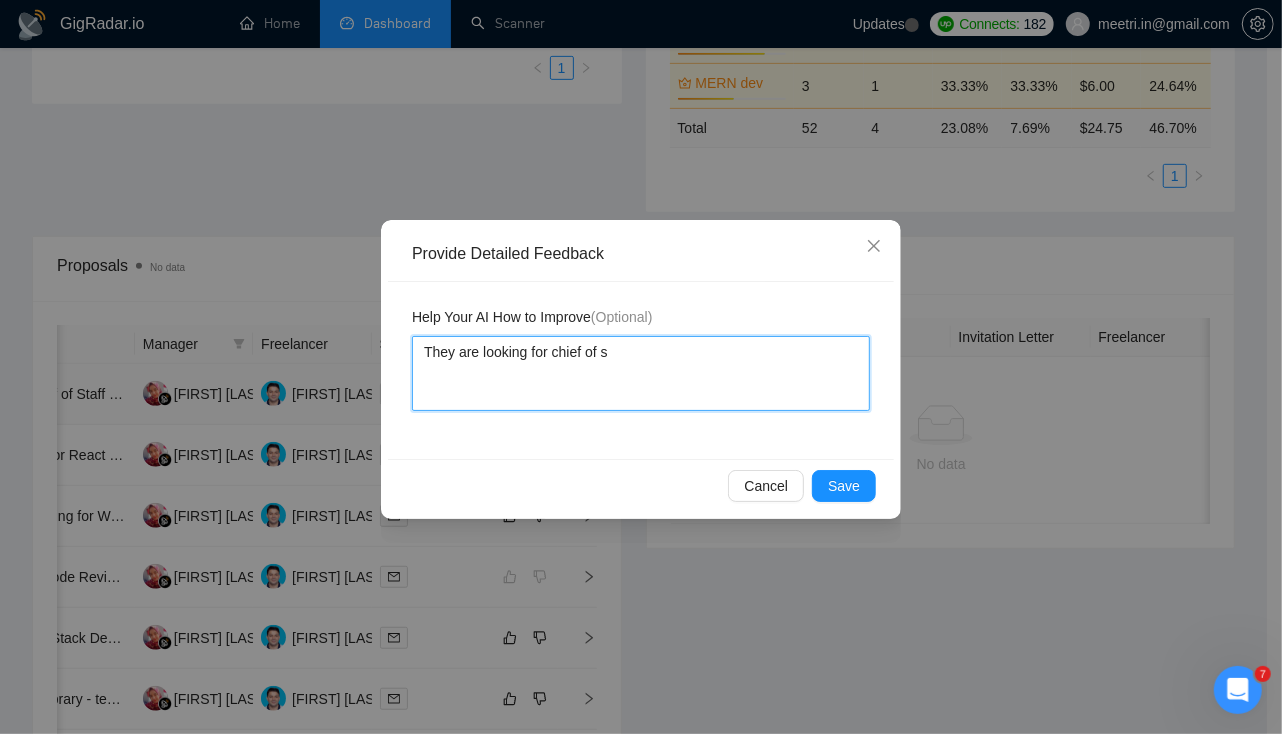 type 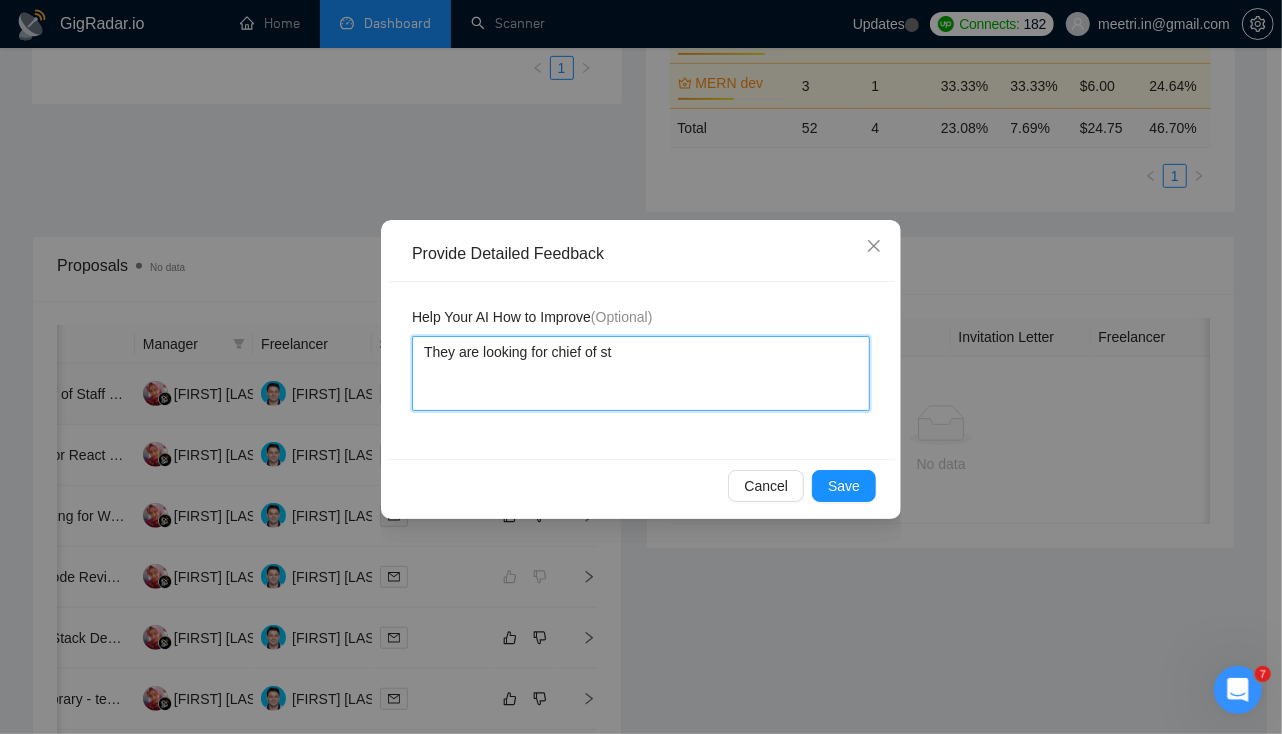 type 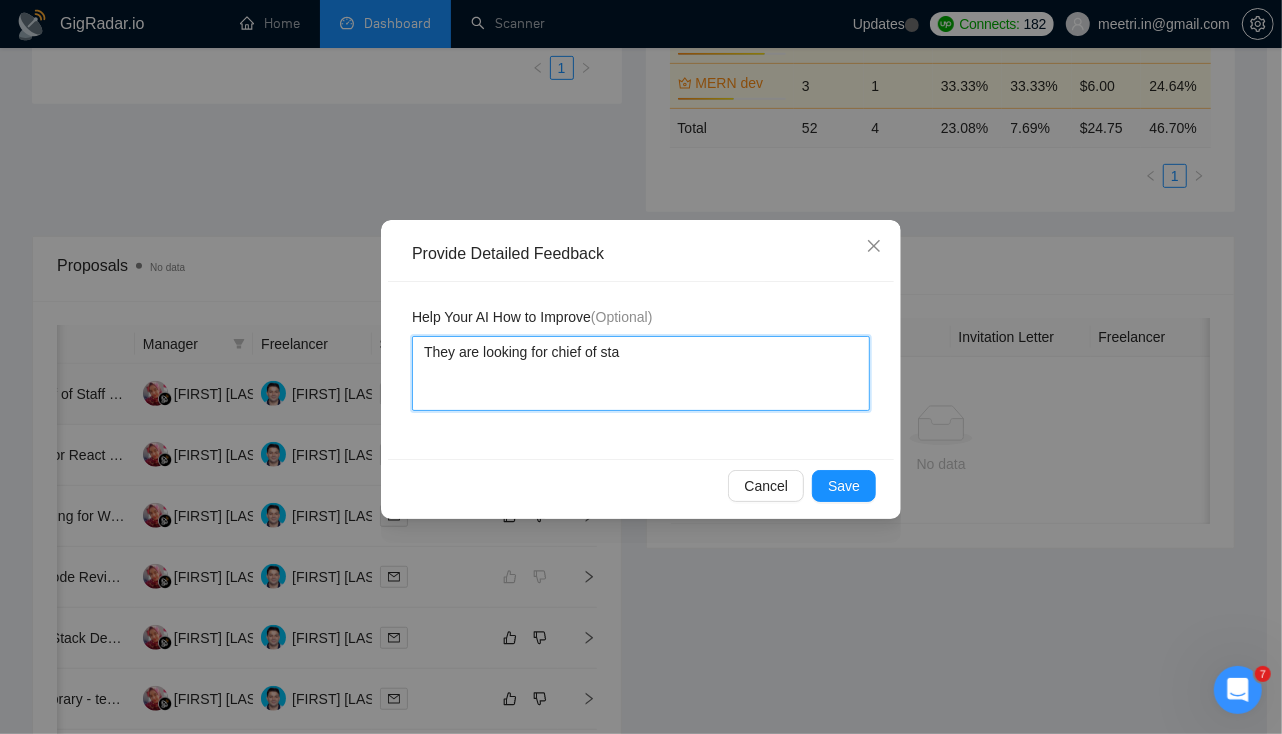 type 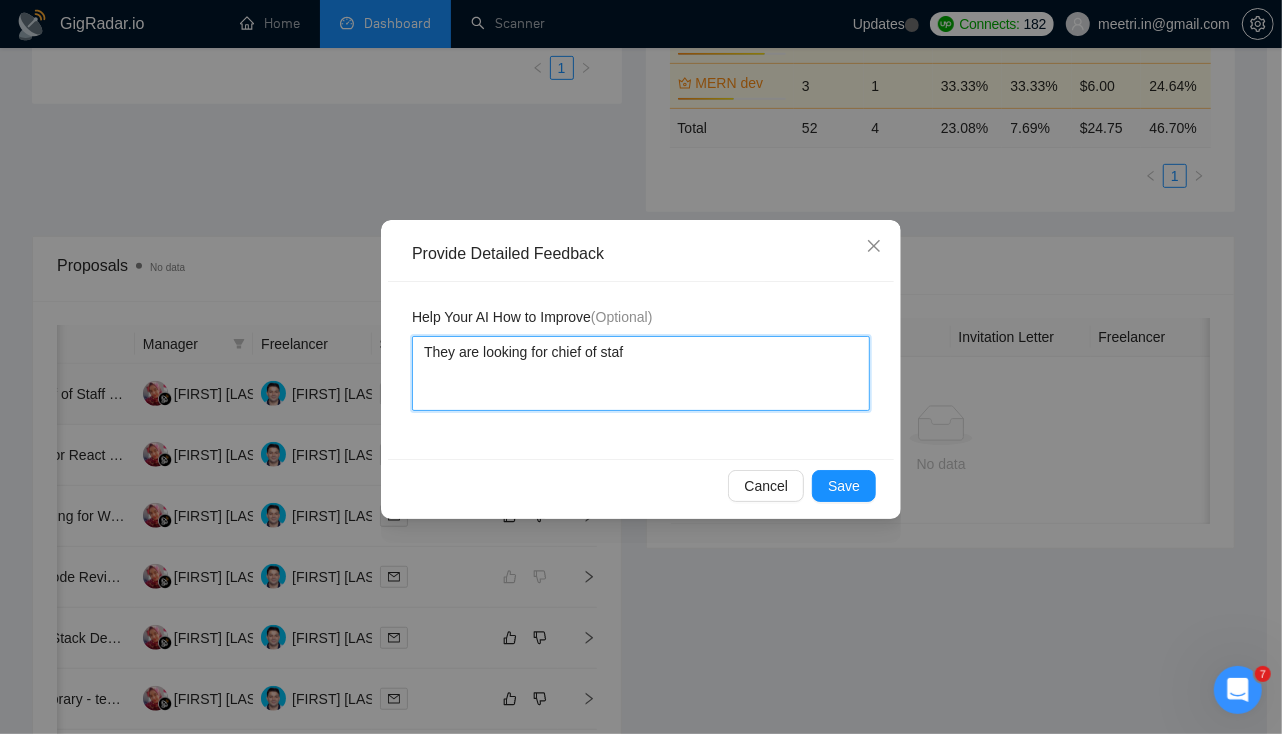 type 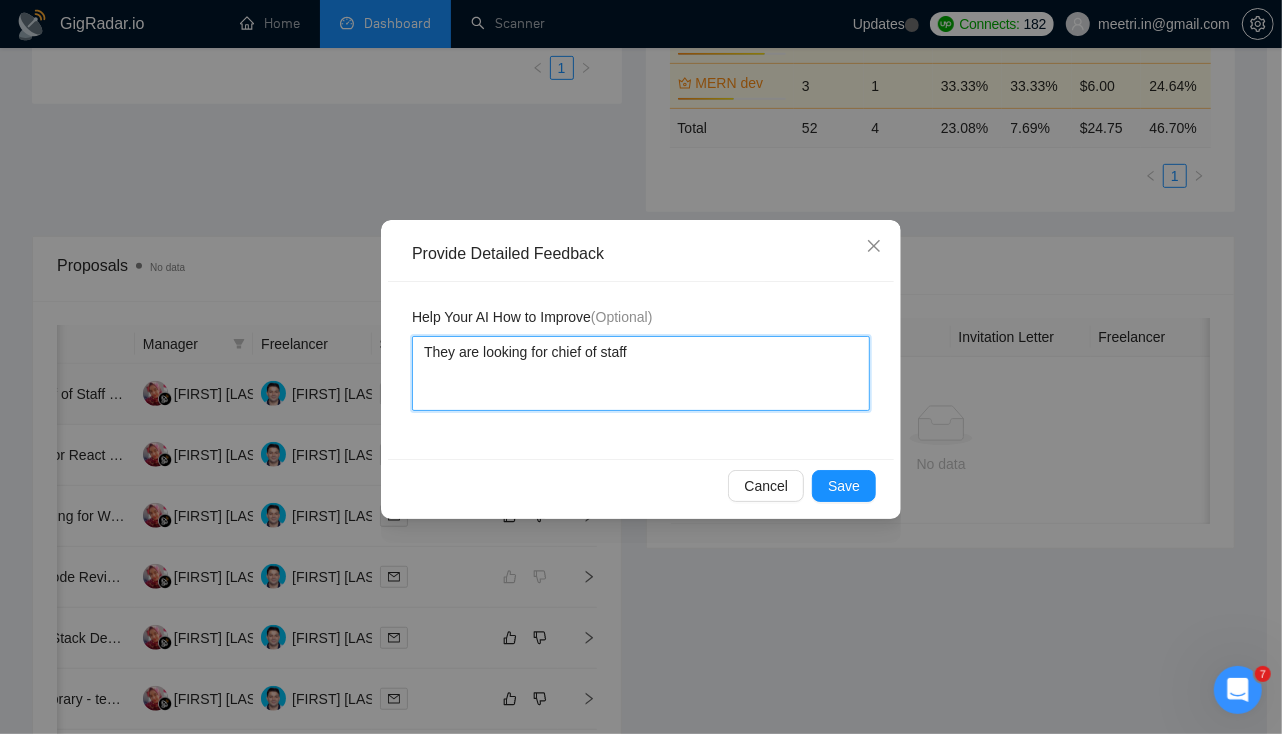 type 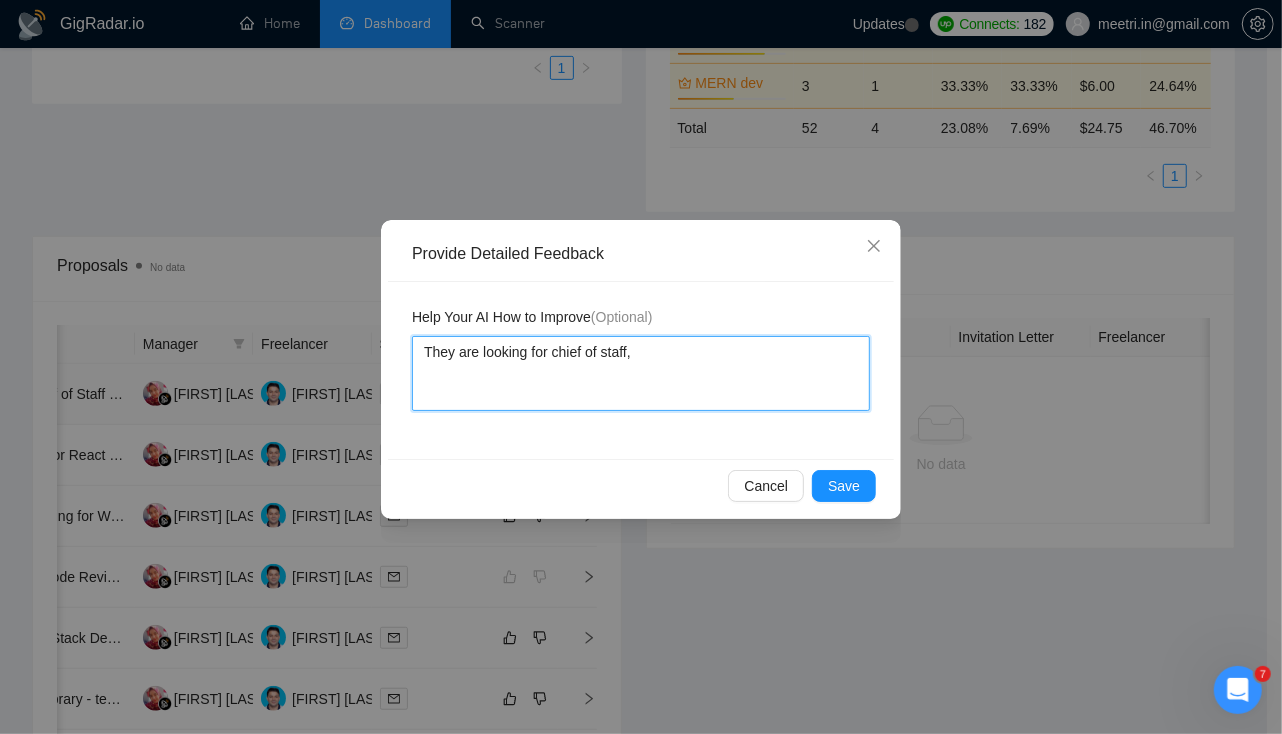 type 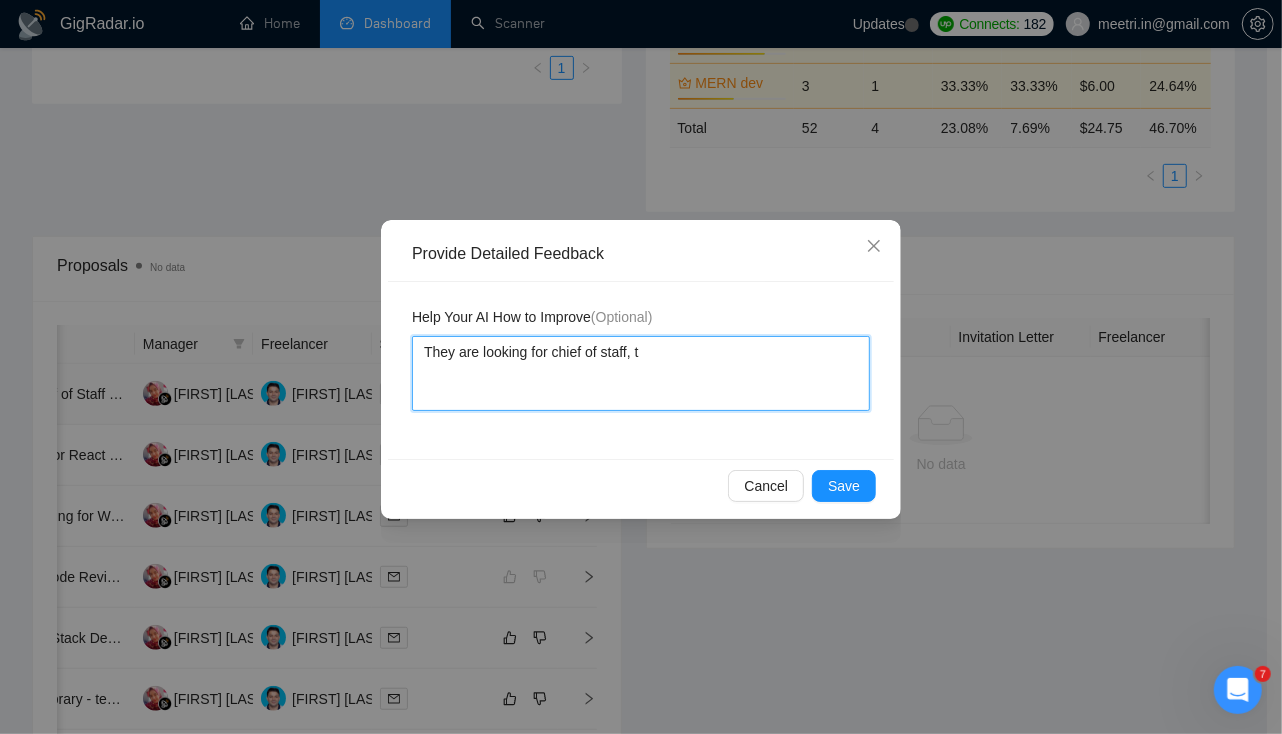 type 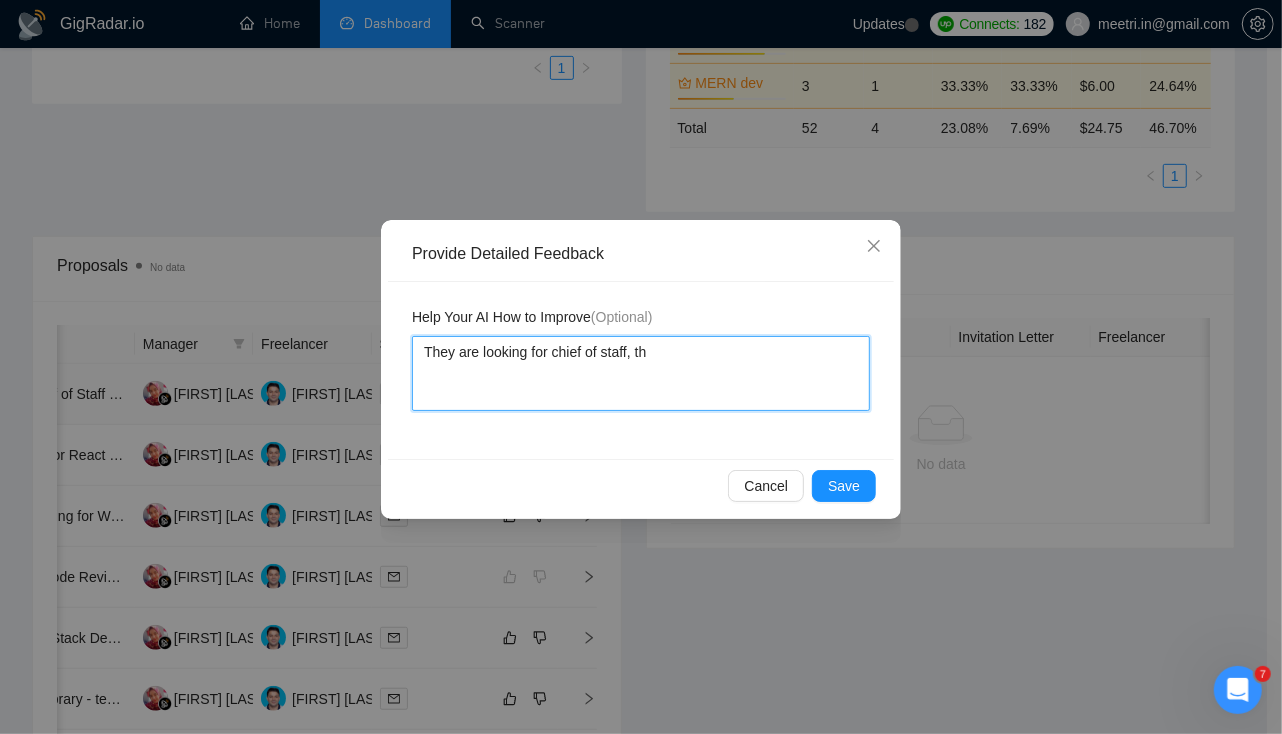 type 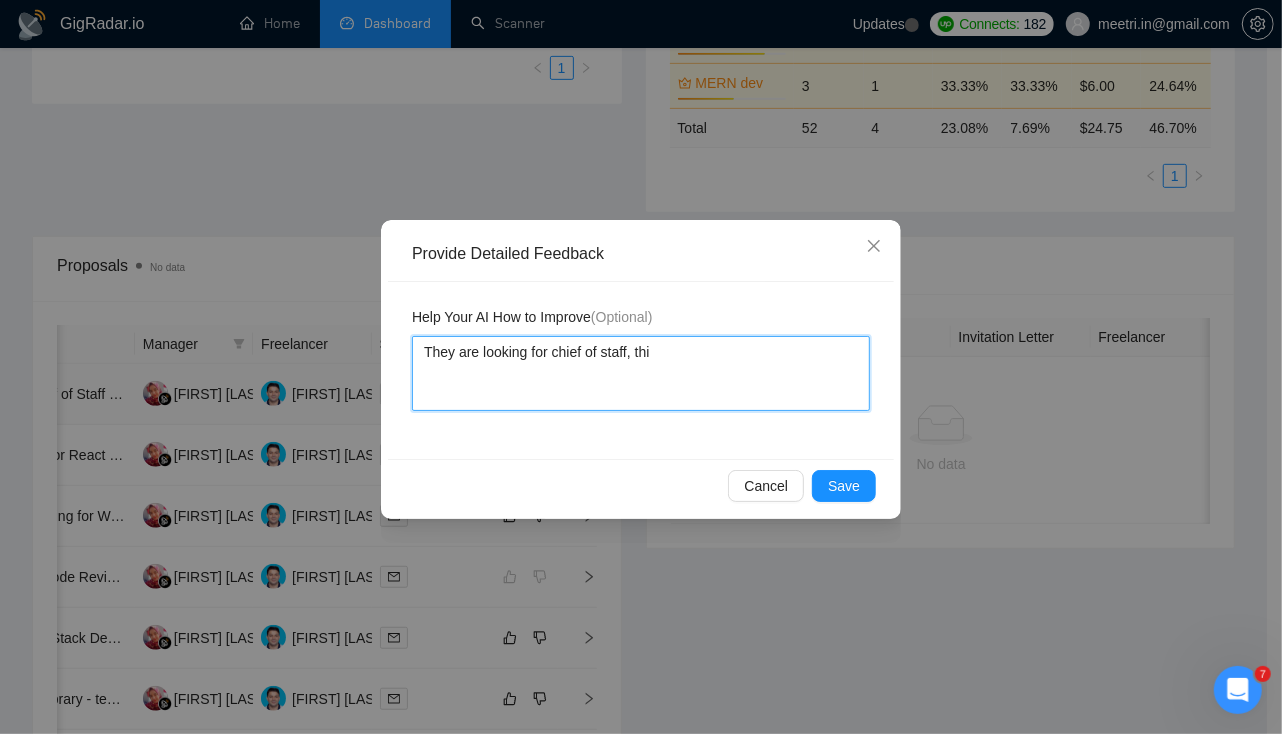 type 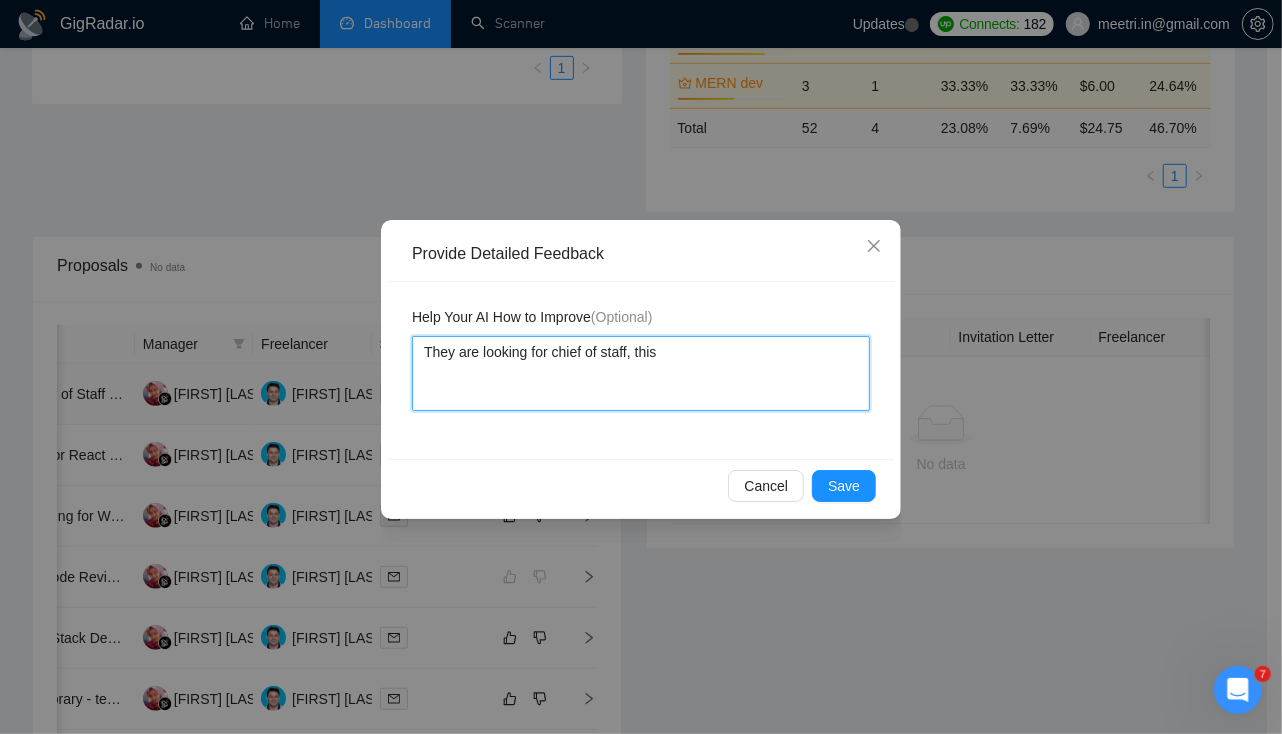 type on "They are looking for chief of staff, this" 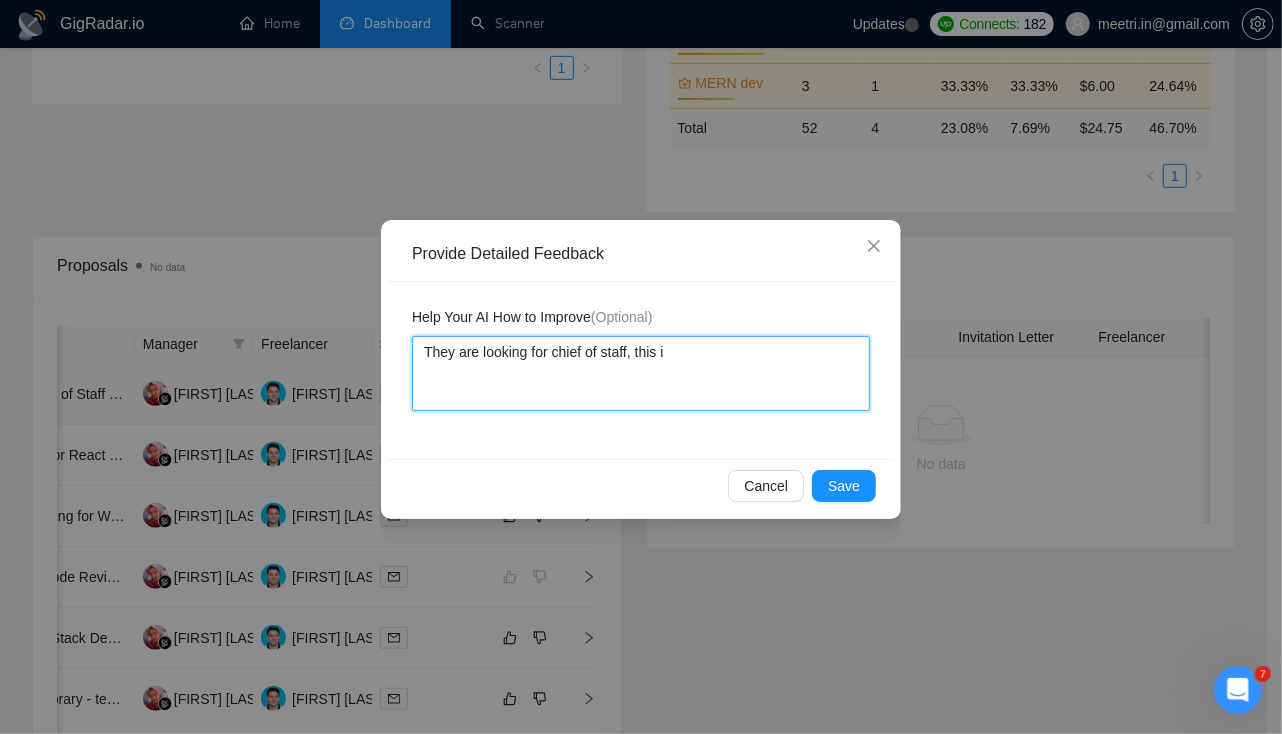 type 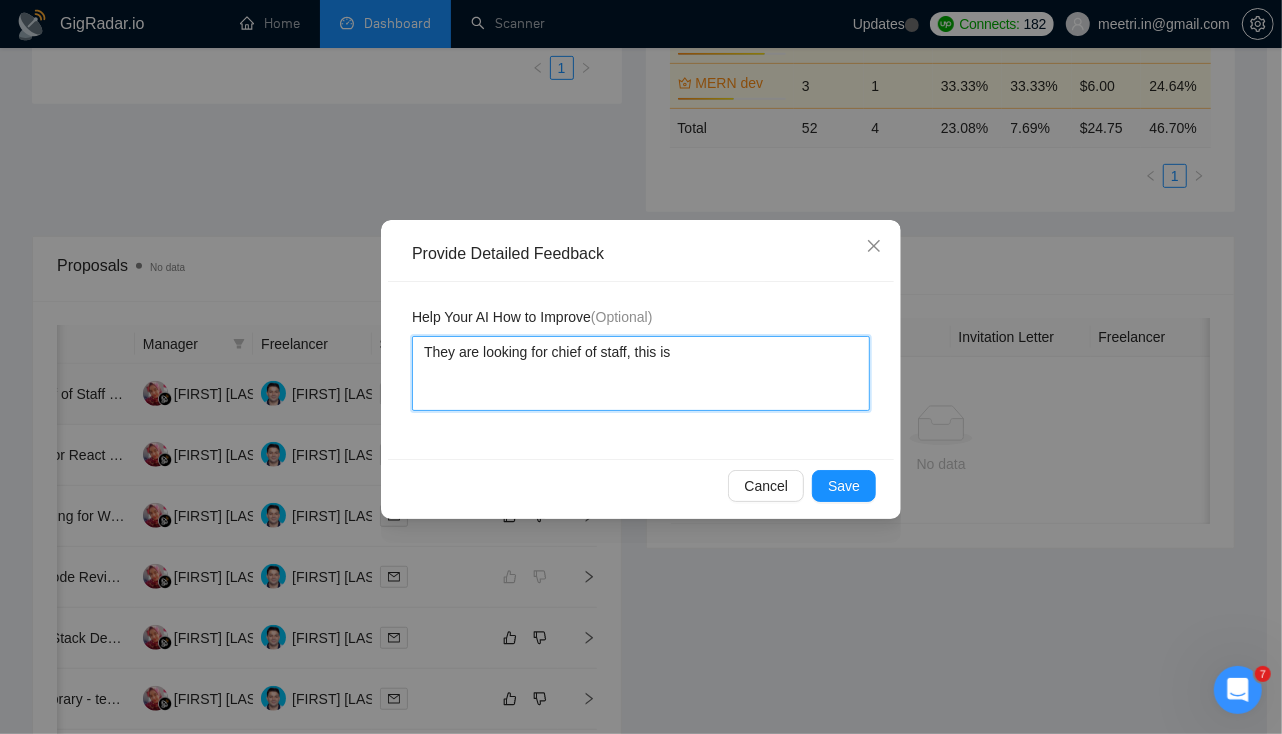 type 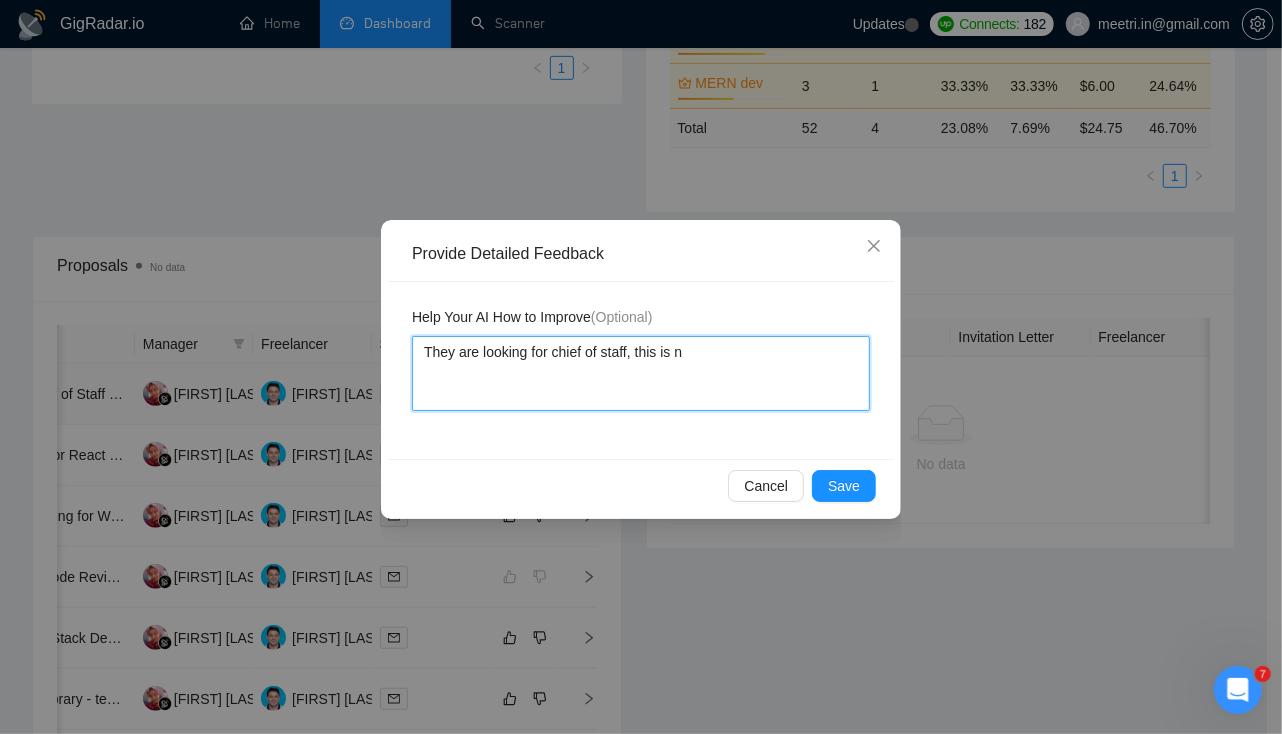 type 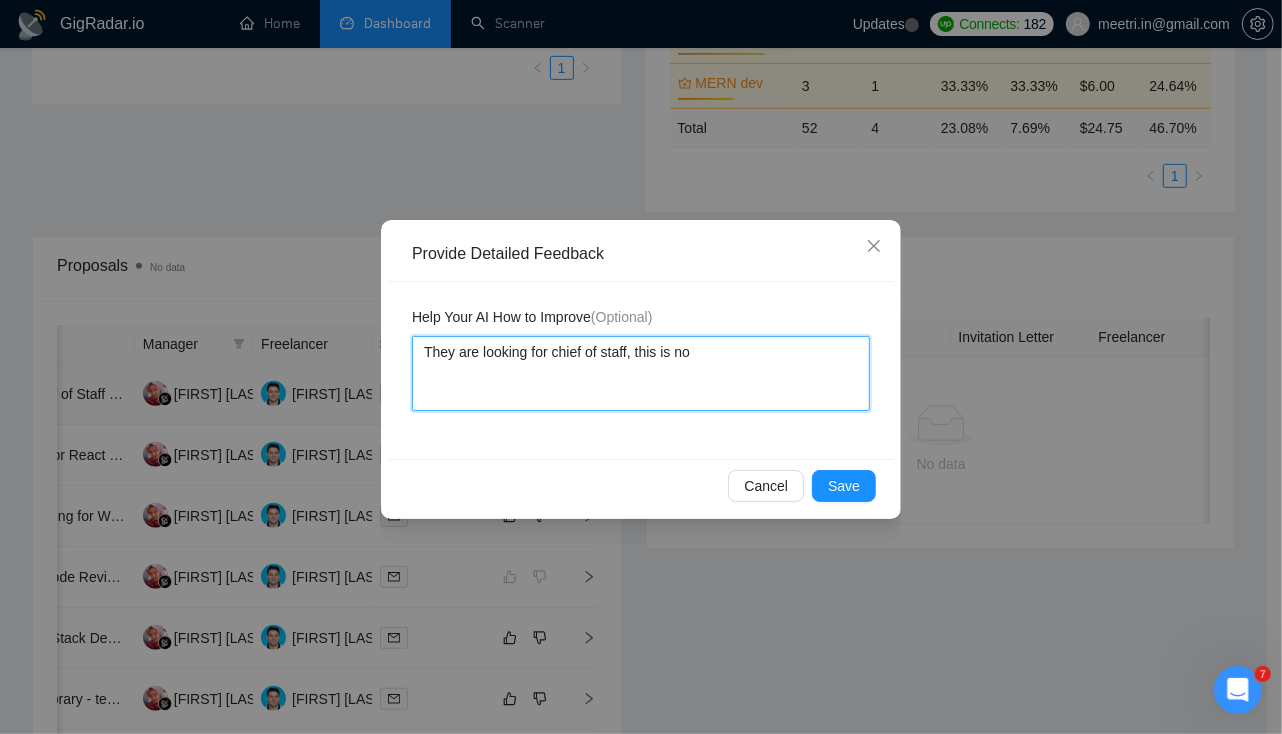type 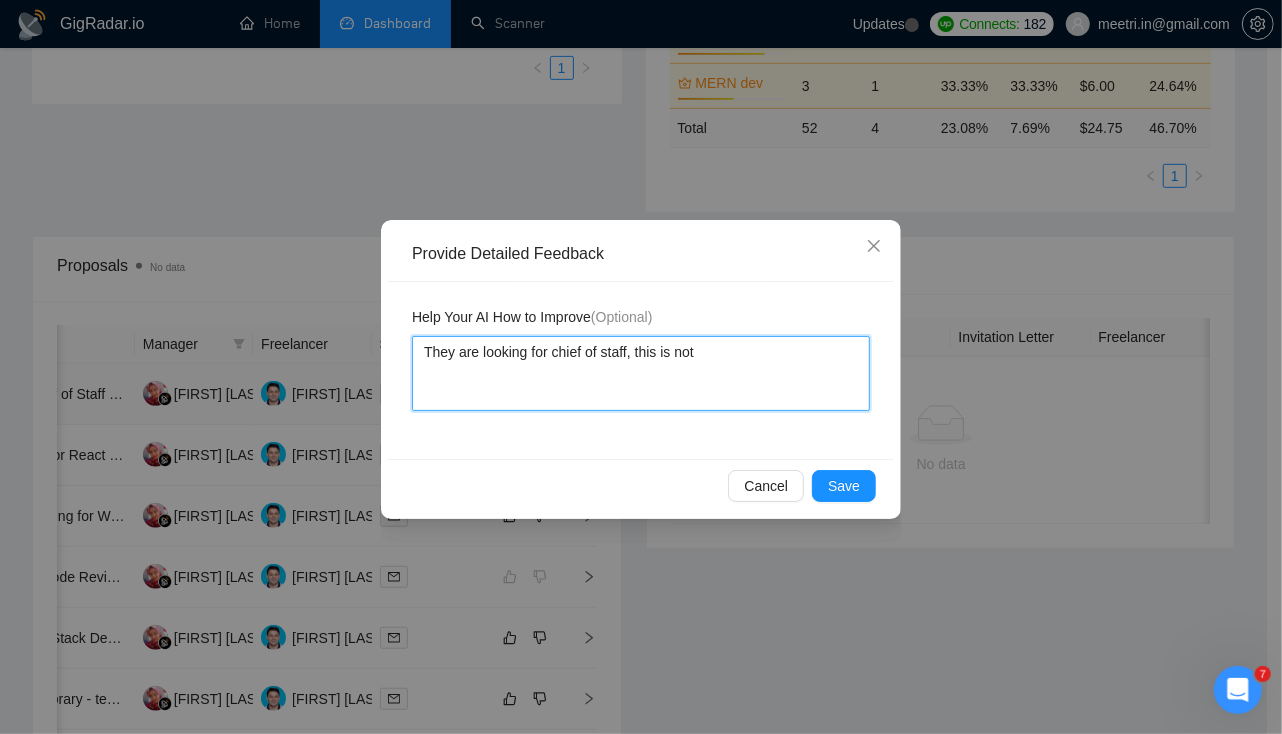 type on "They are looking for chief of staff, this is not" 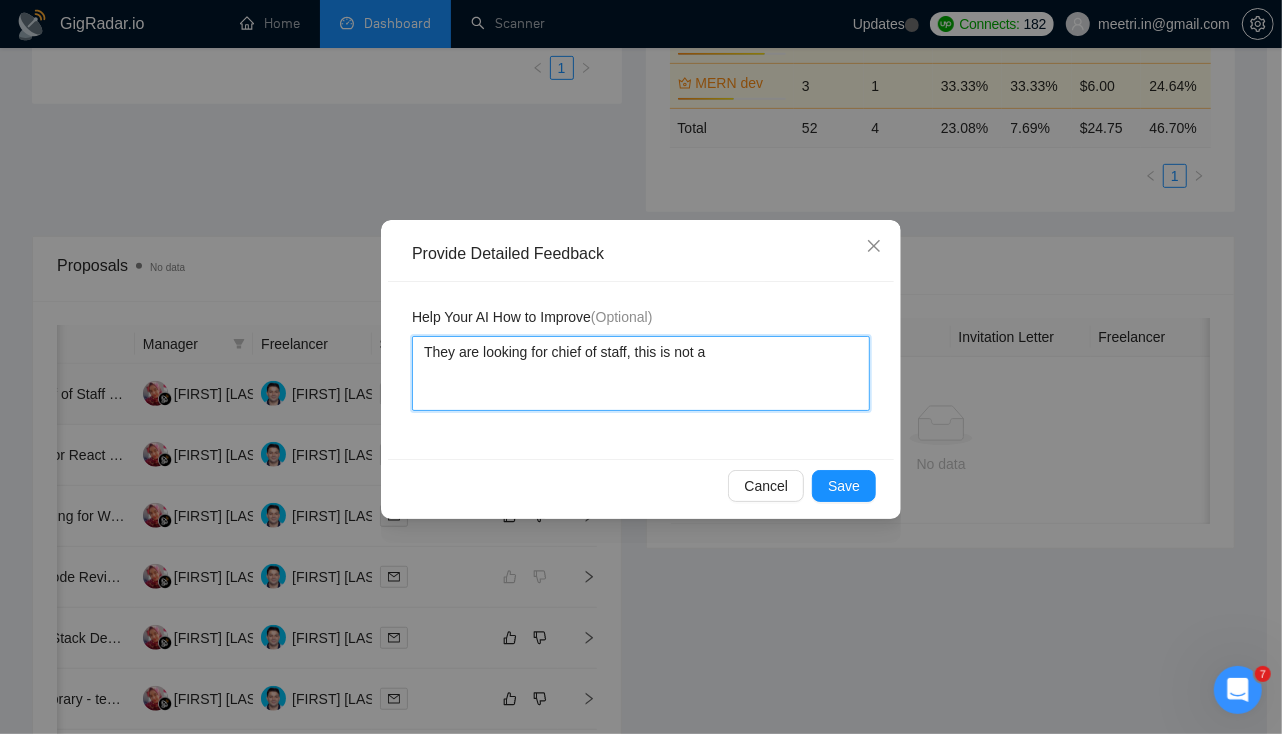 type 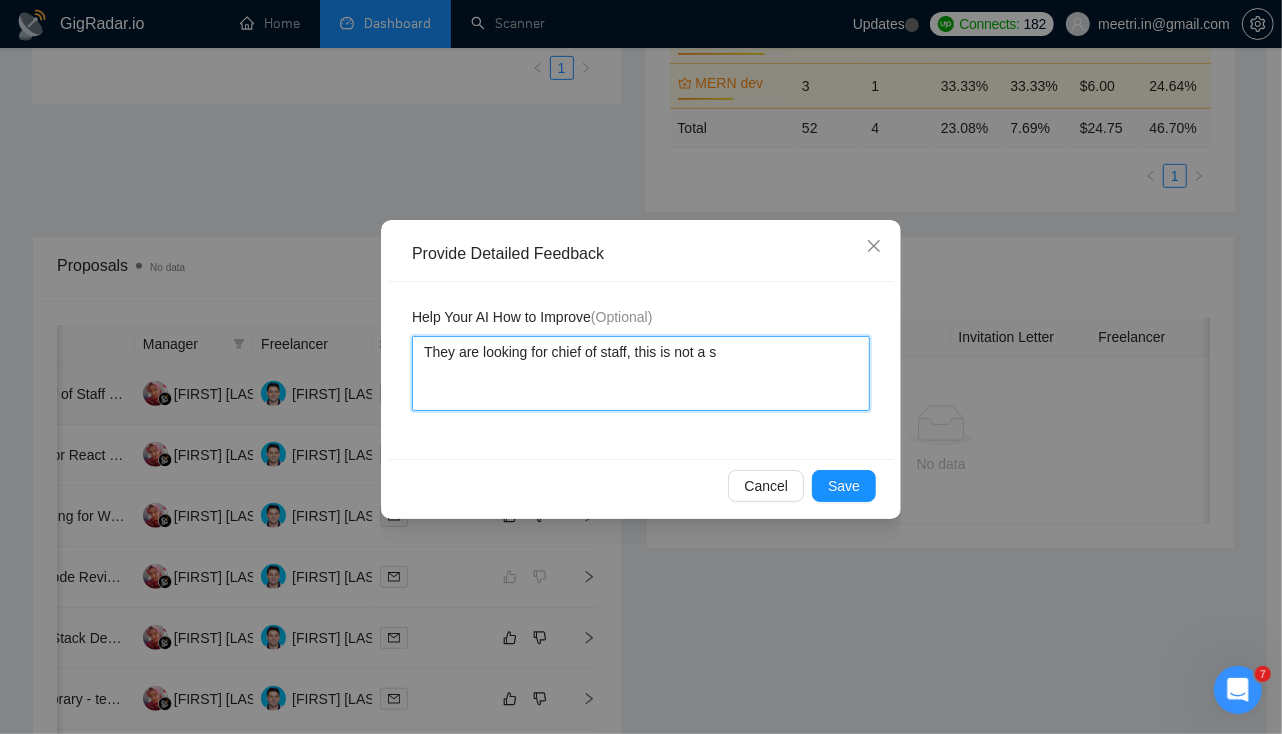 type 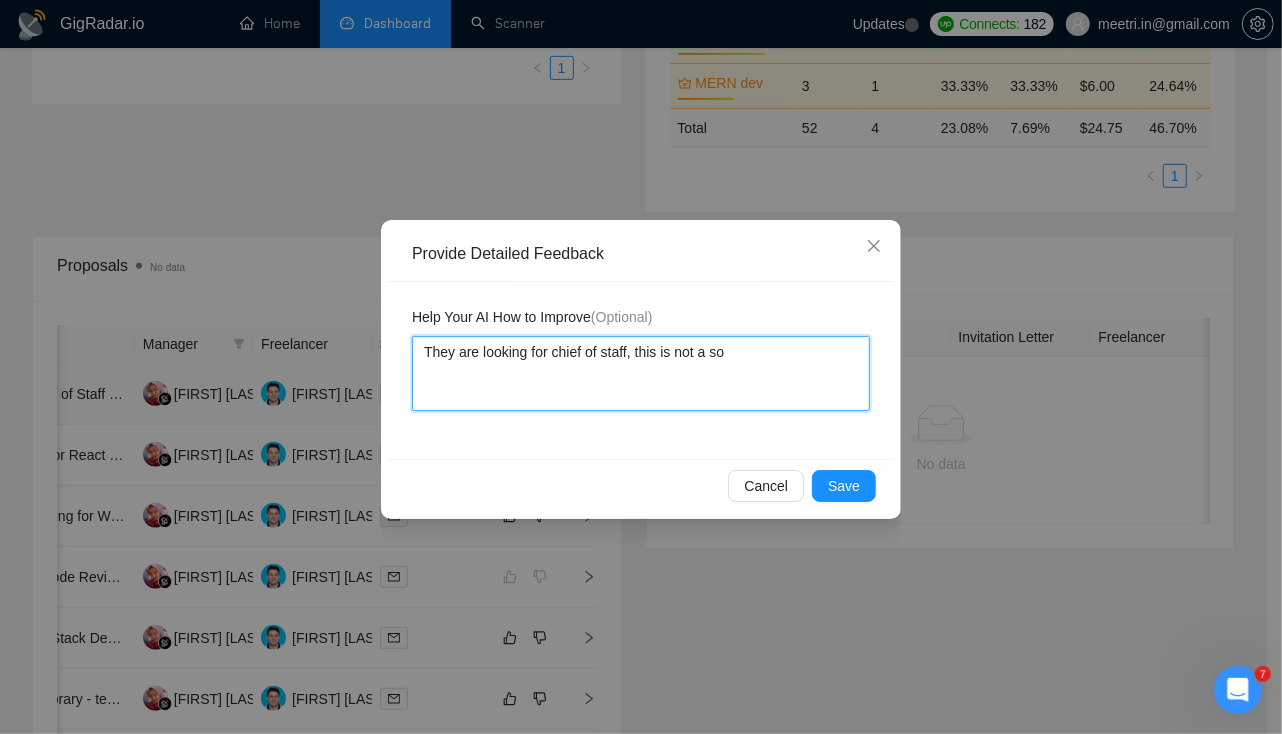 type 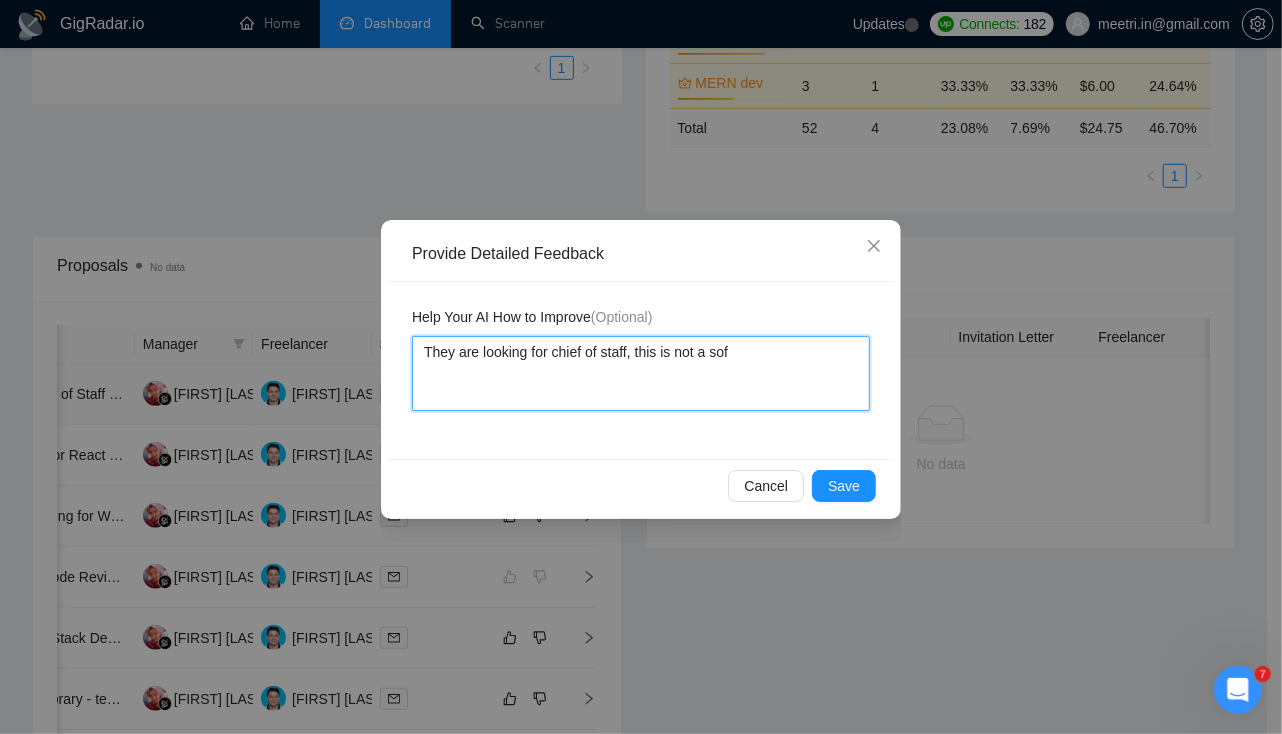type 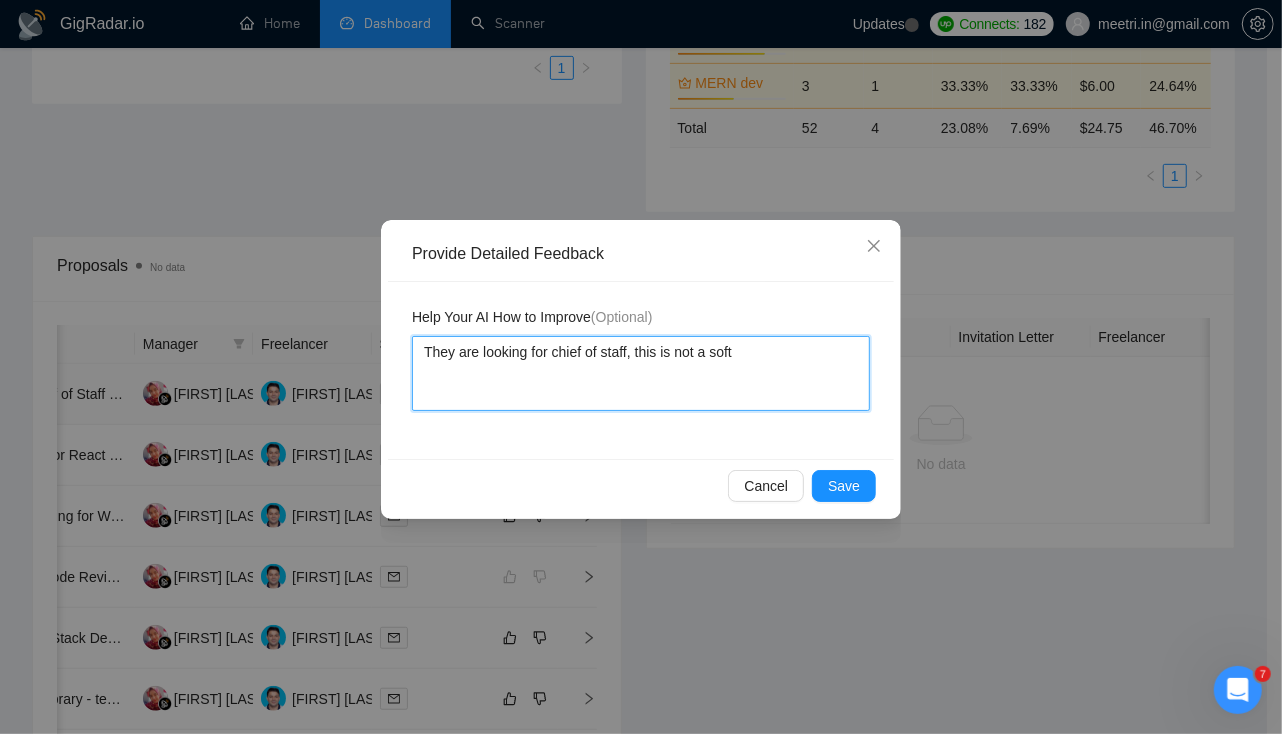 type 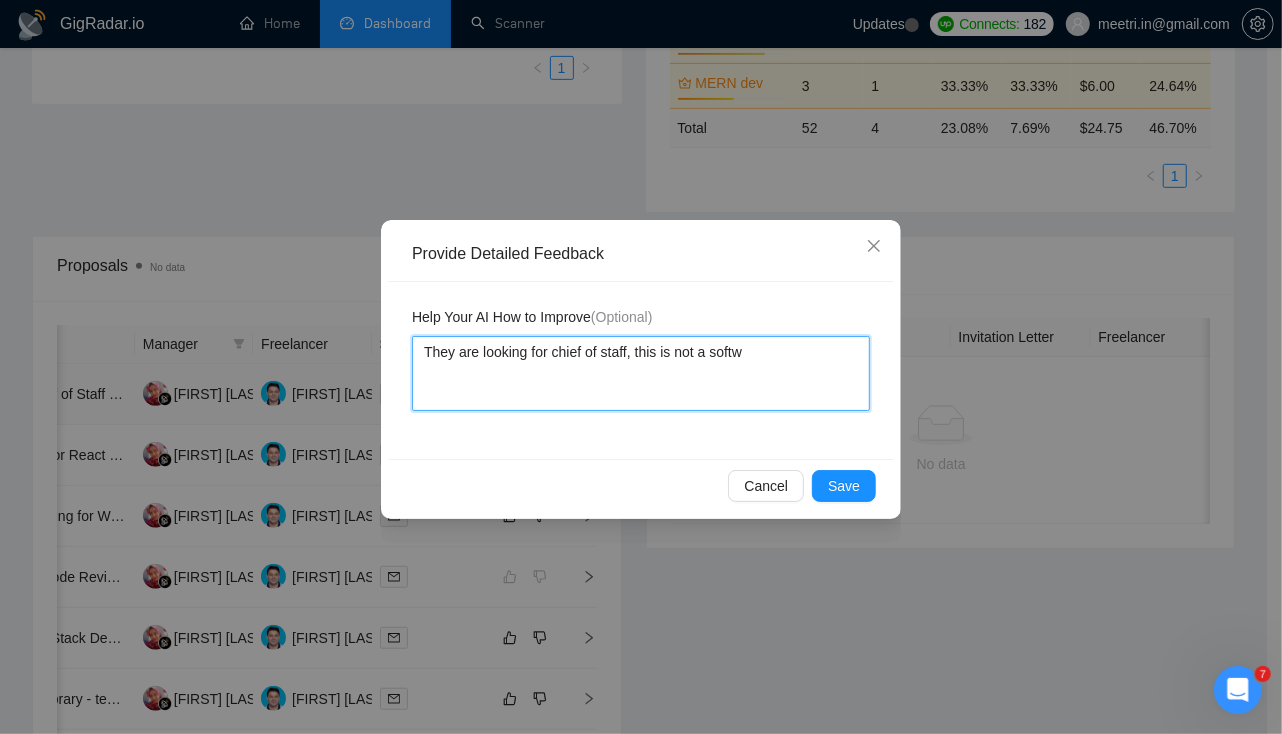 type 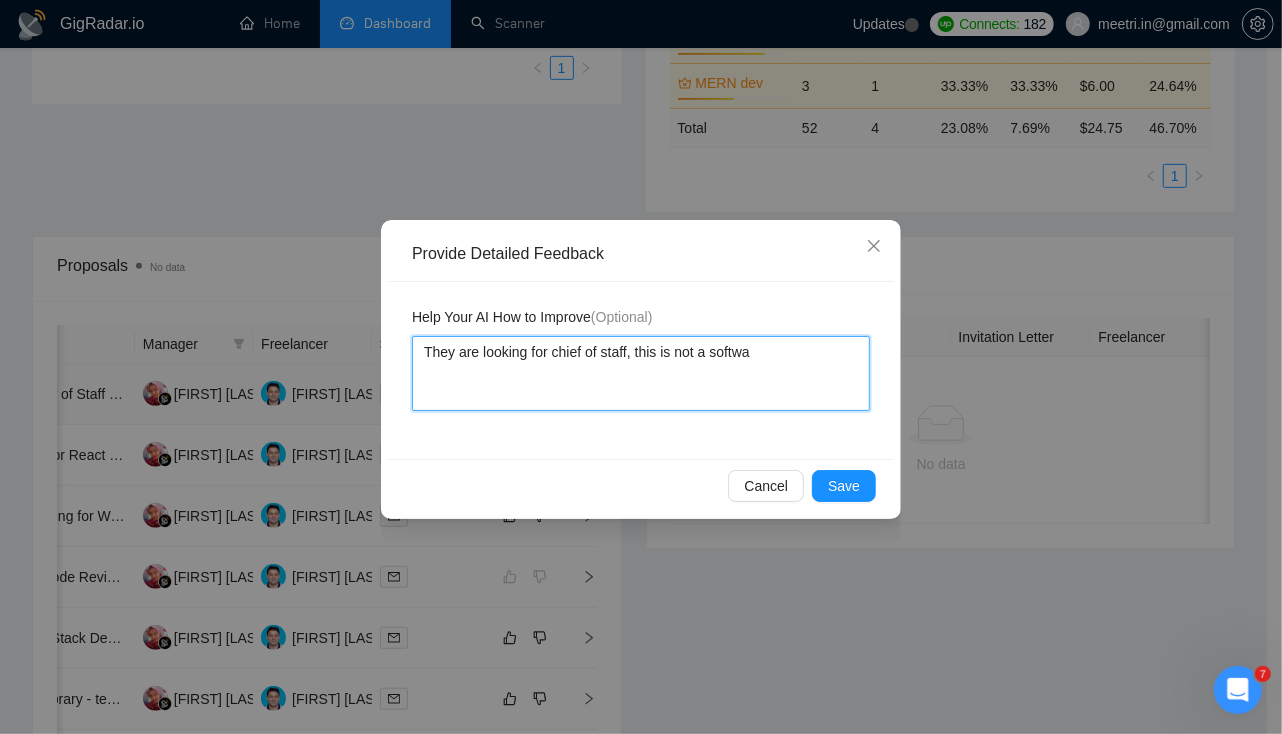 type 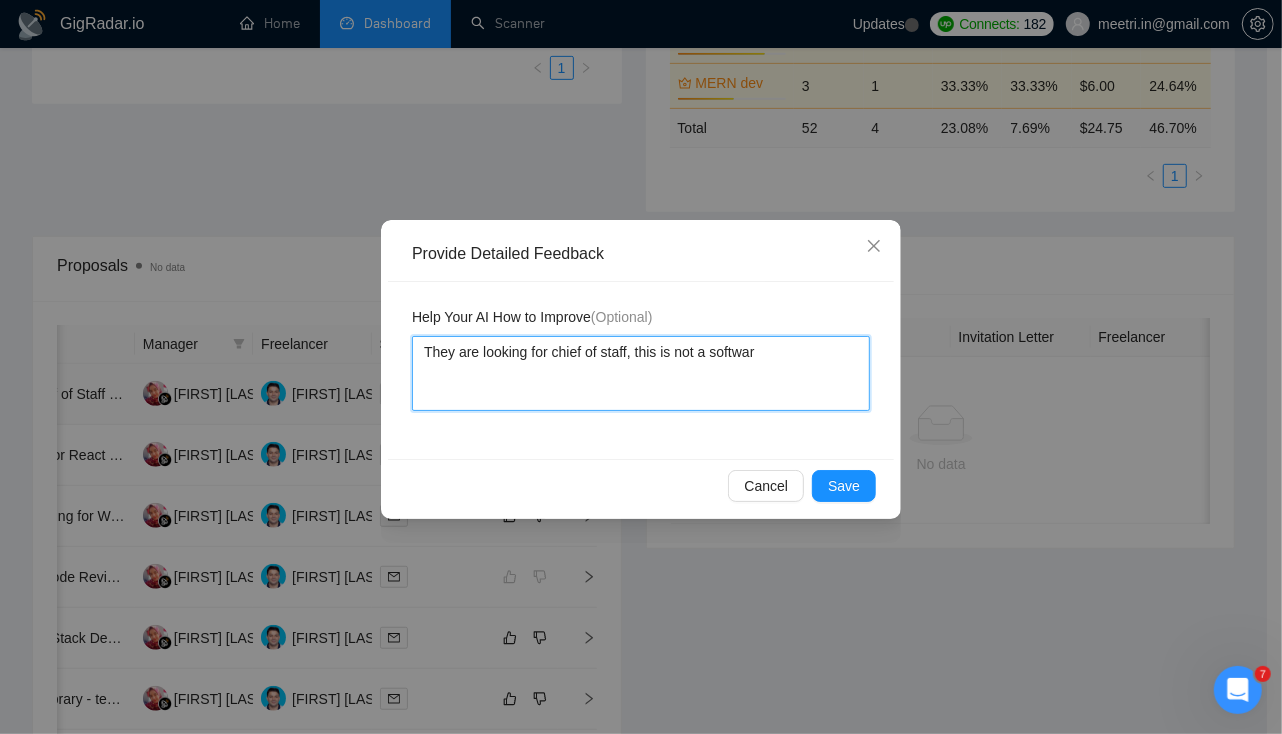 type 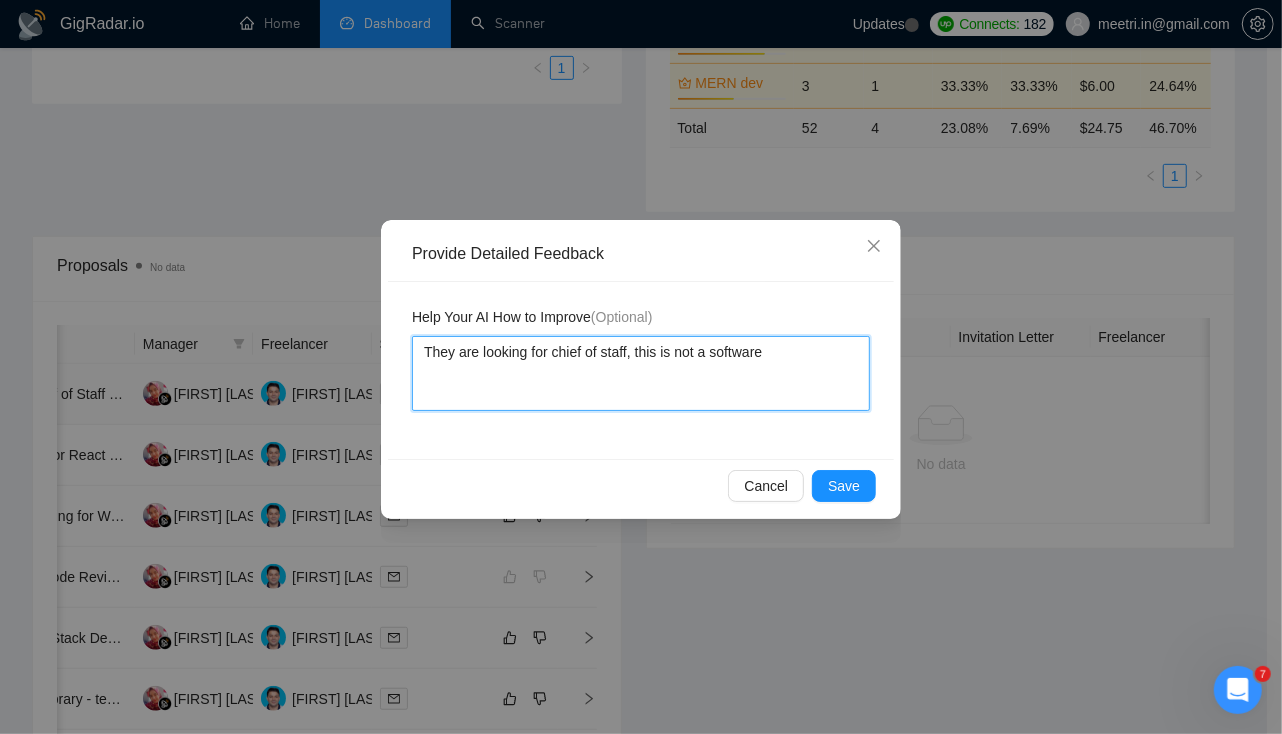 type 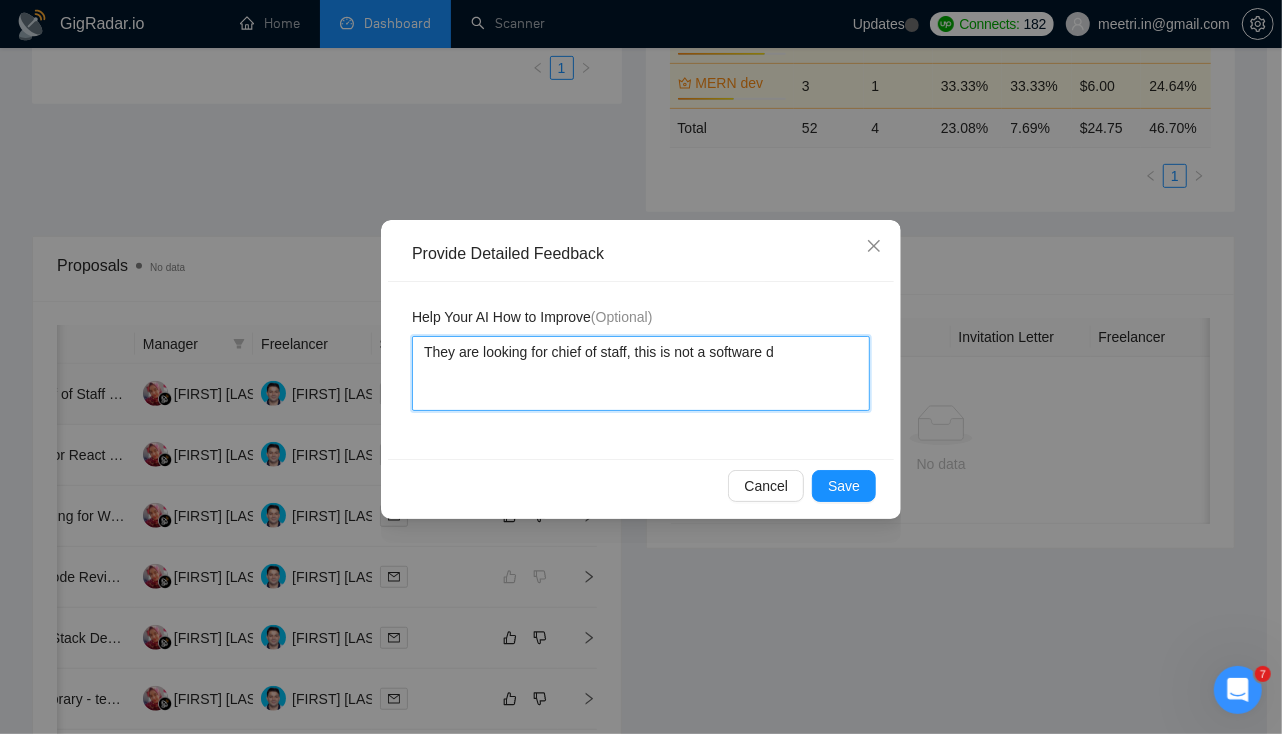 type 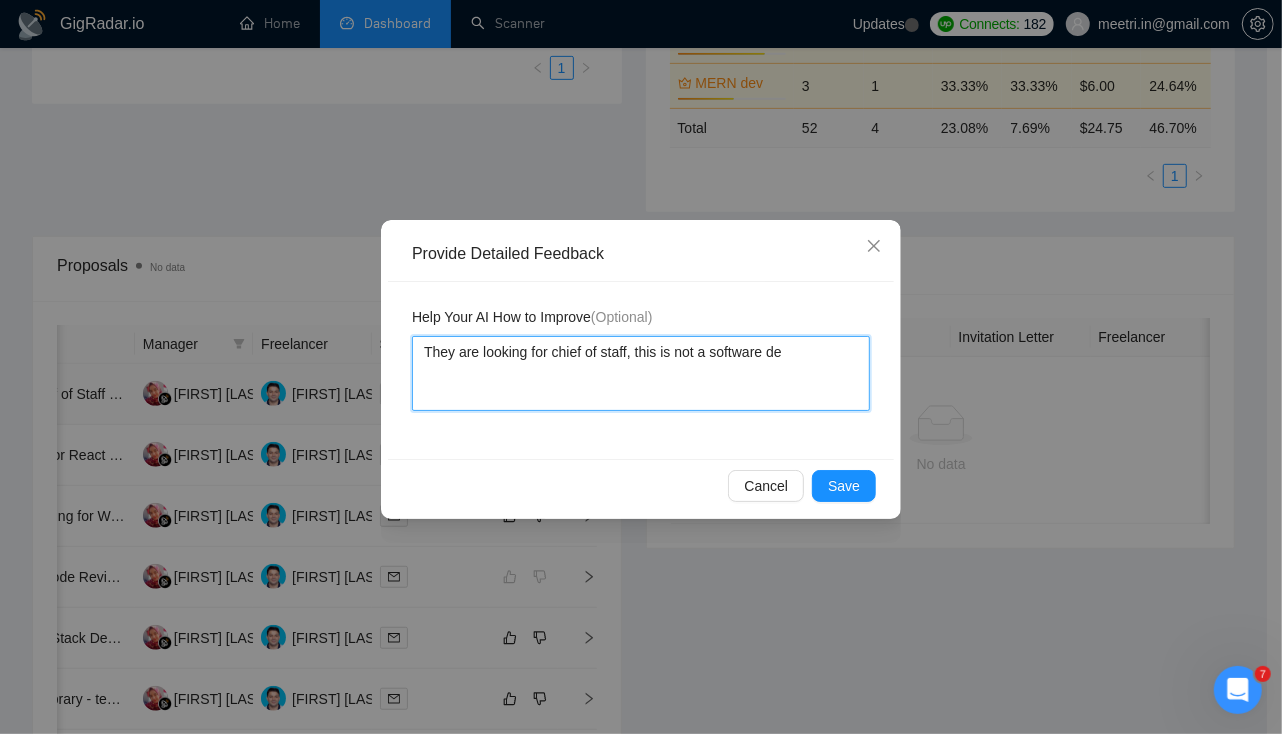type 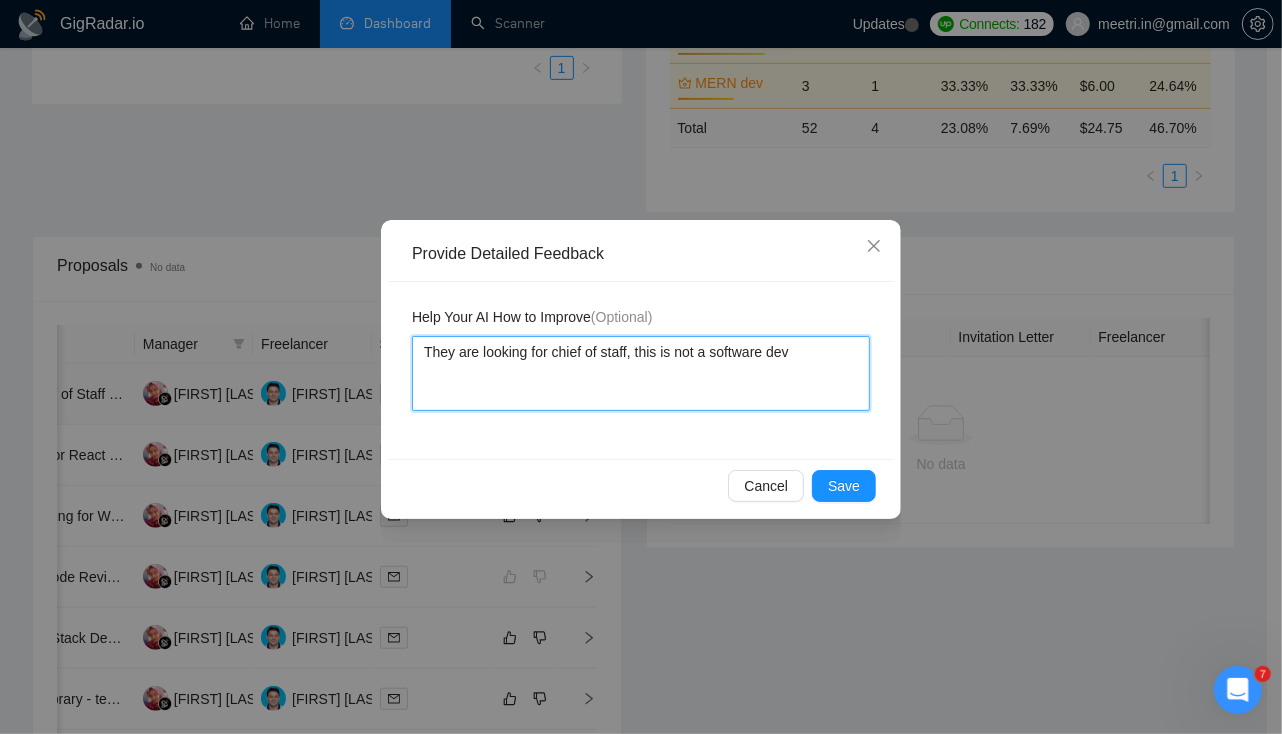 type 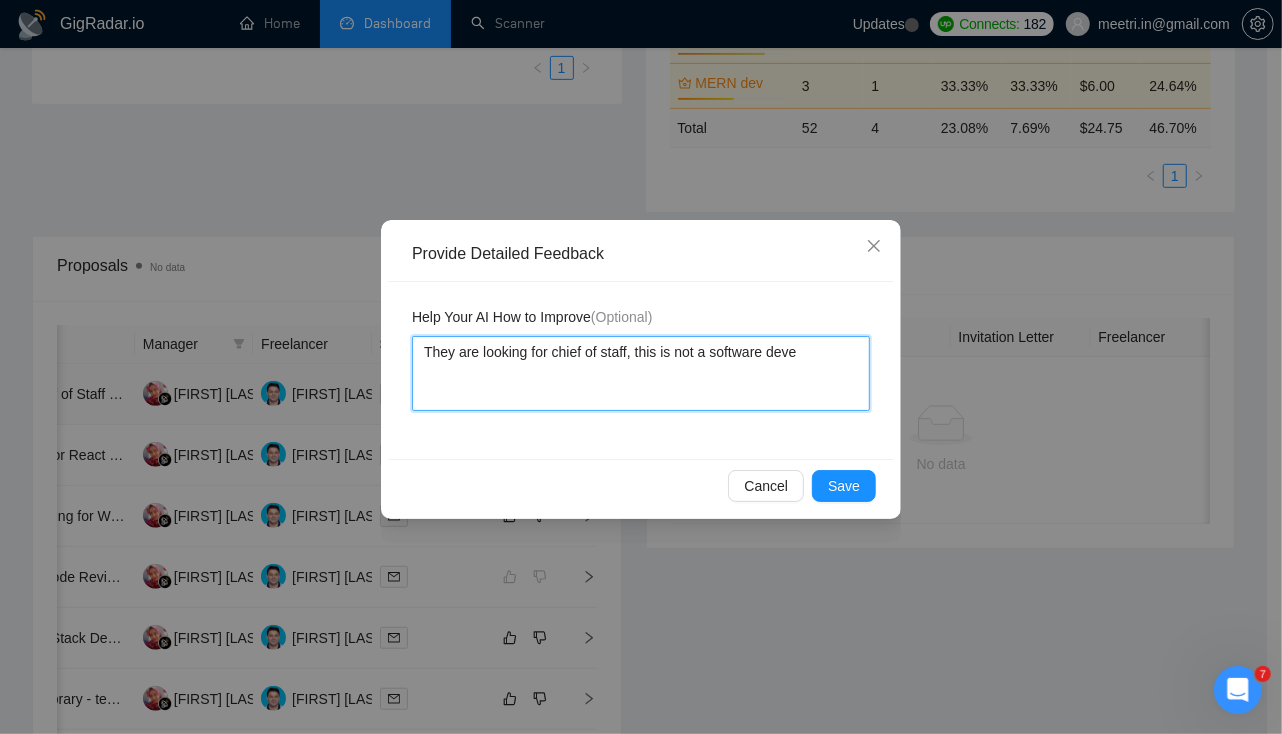 type on "They are looking for chief of staff, this is not a software devel" 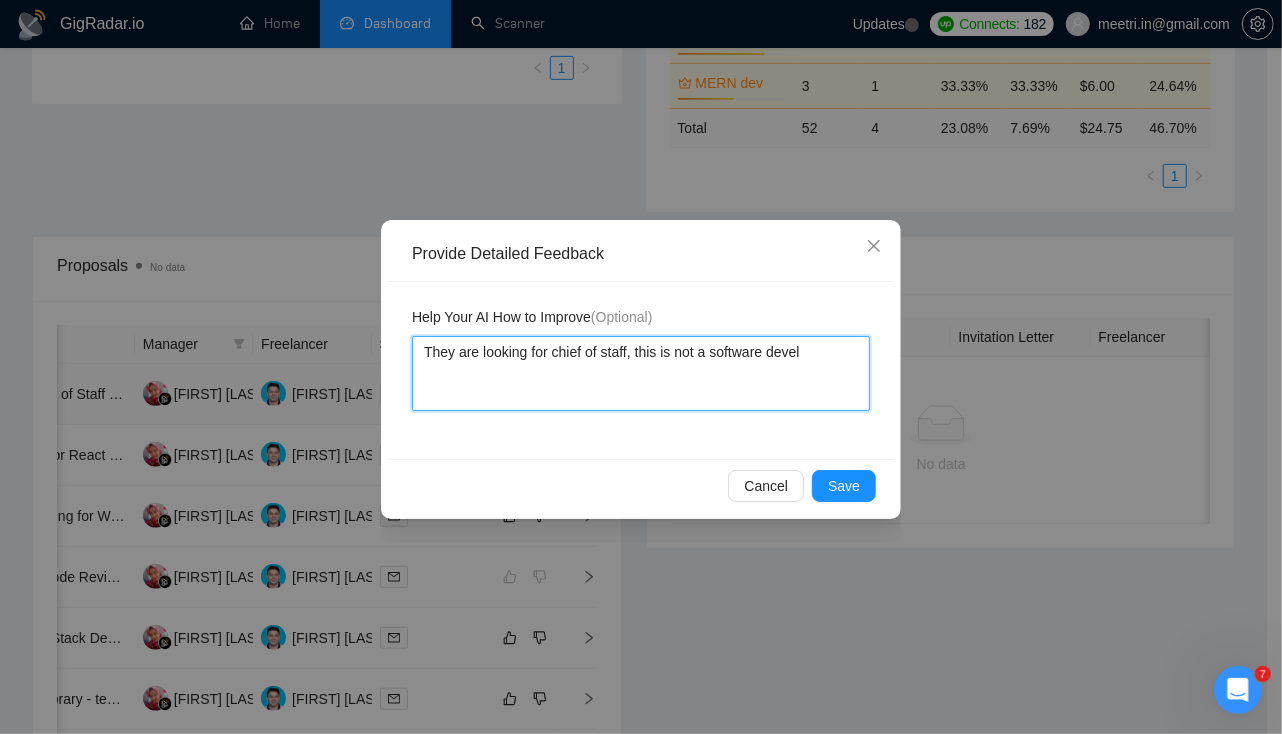 type 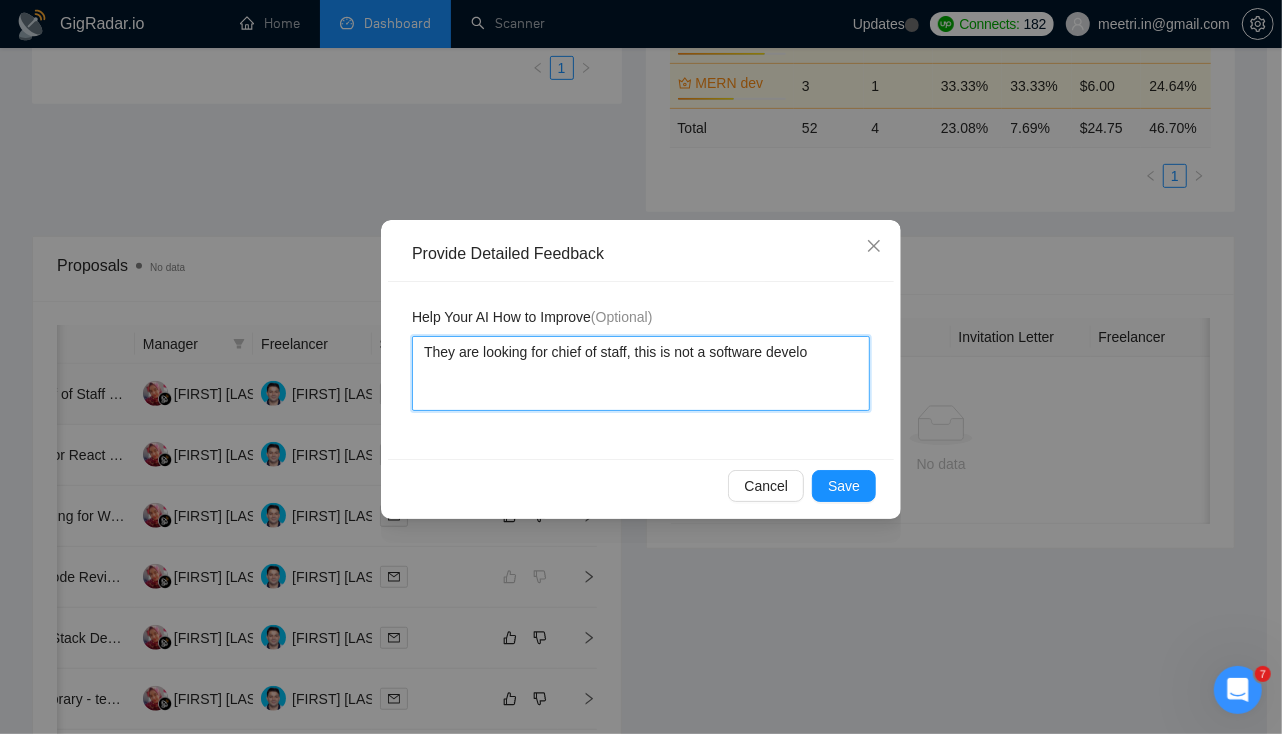type 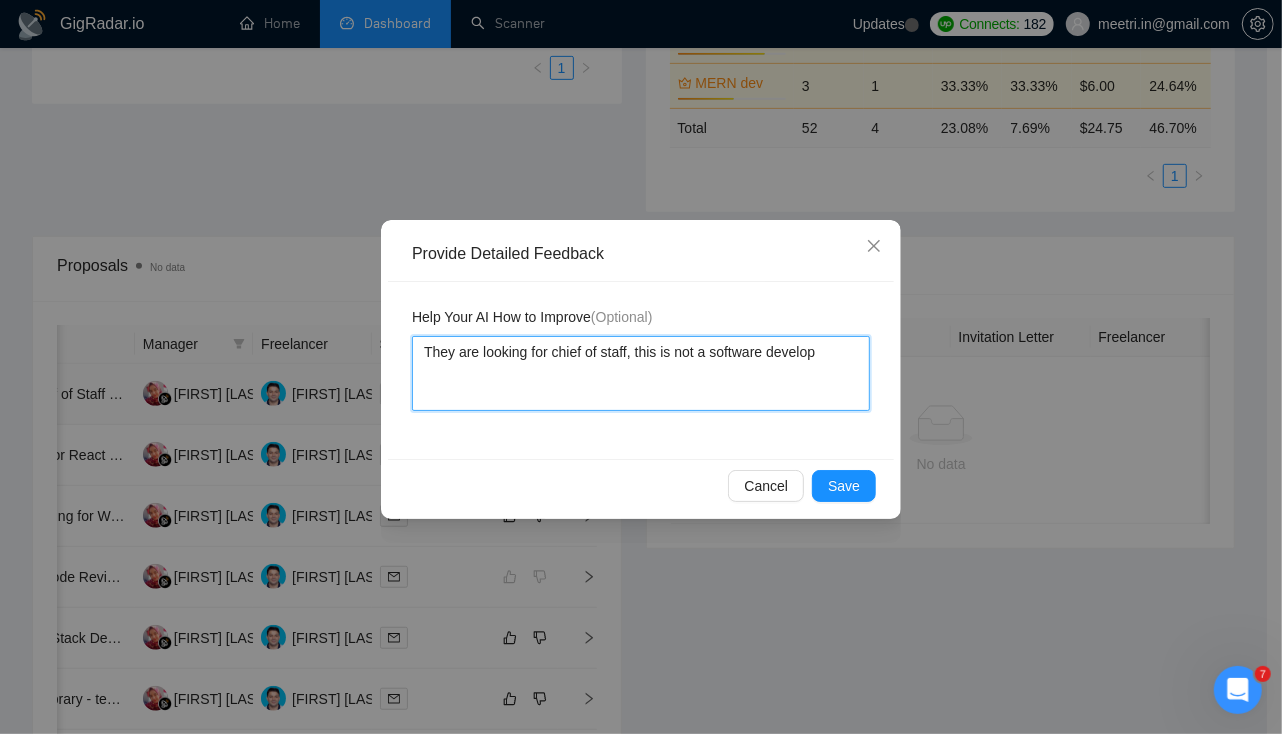type 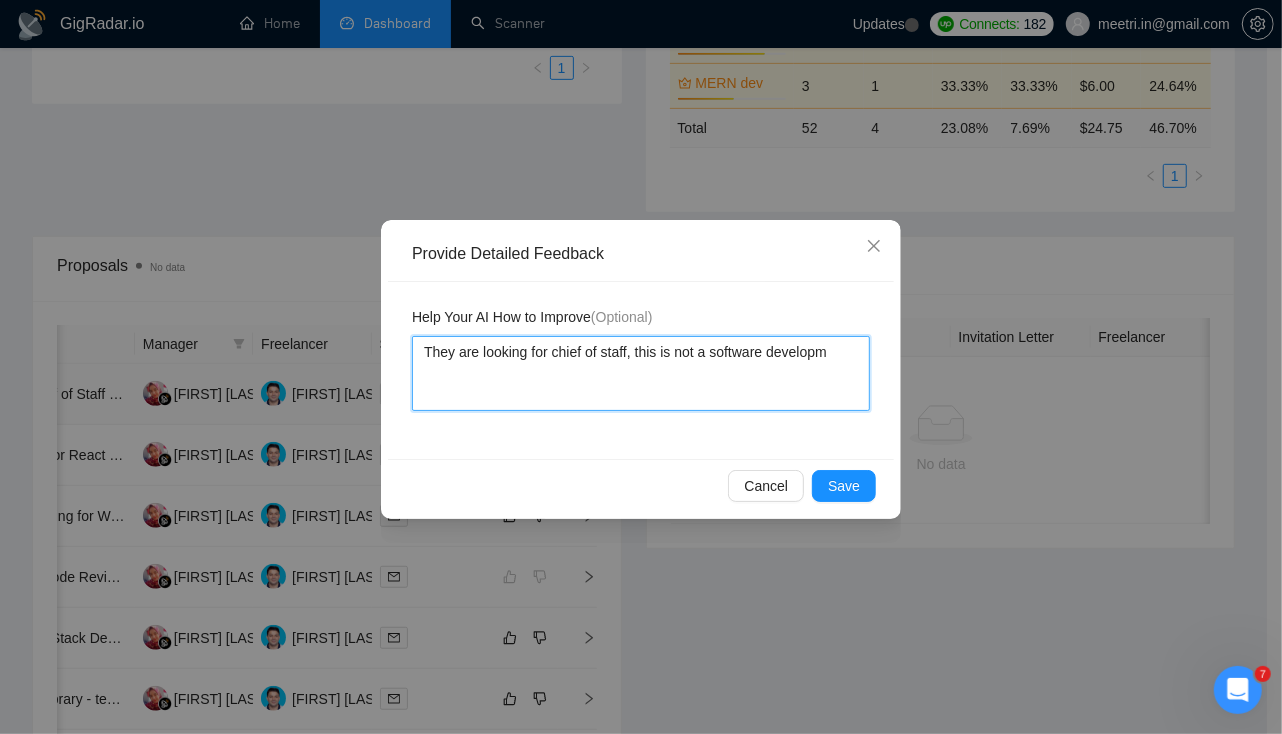 type 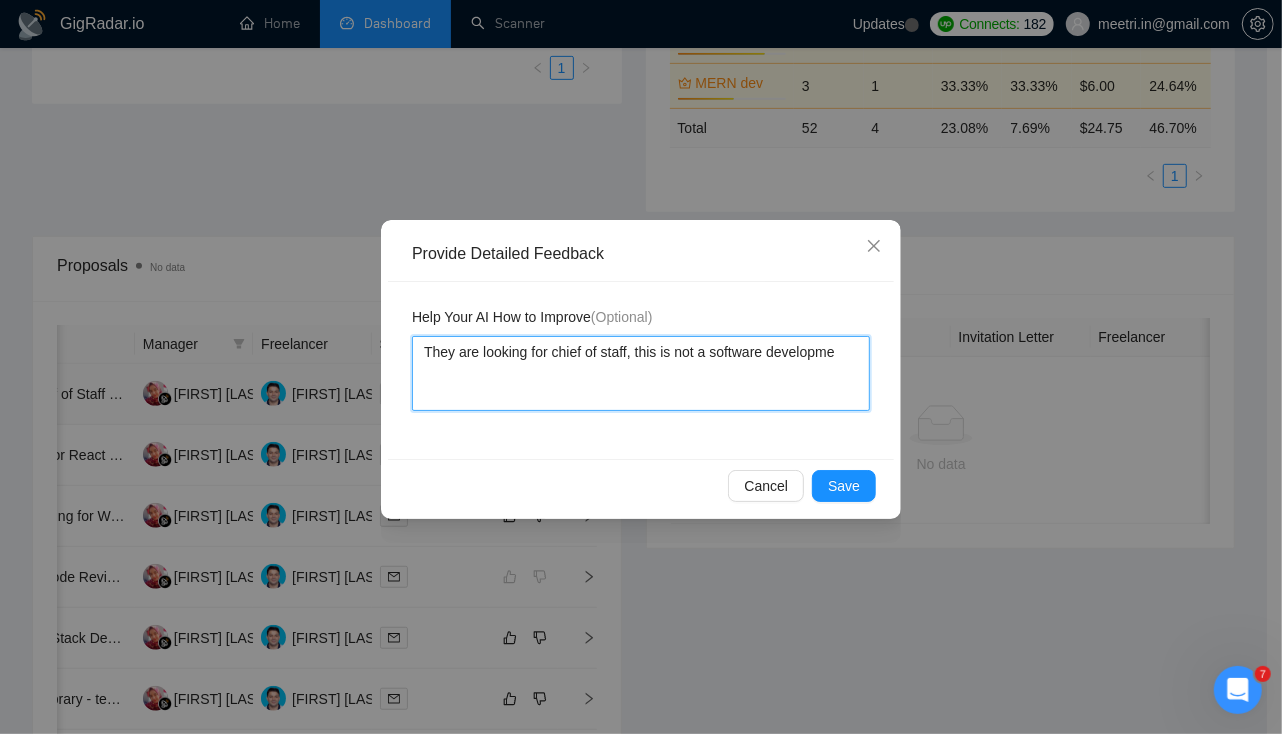 type 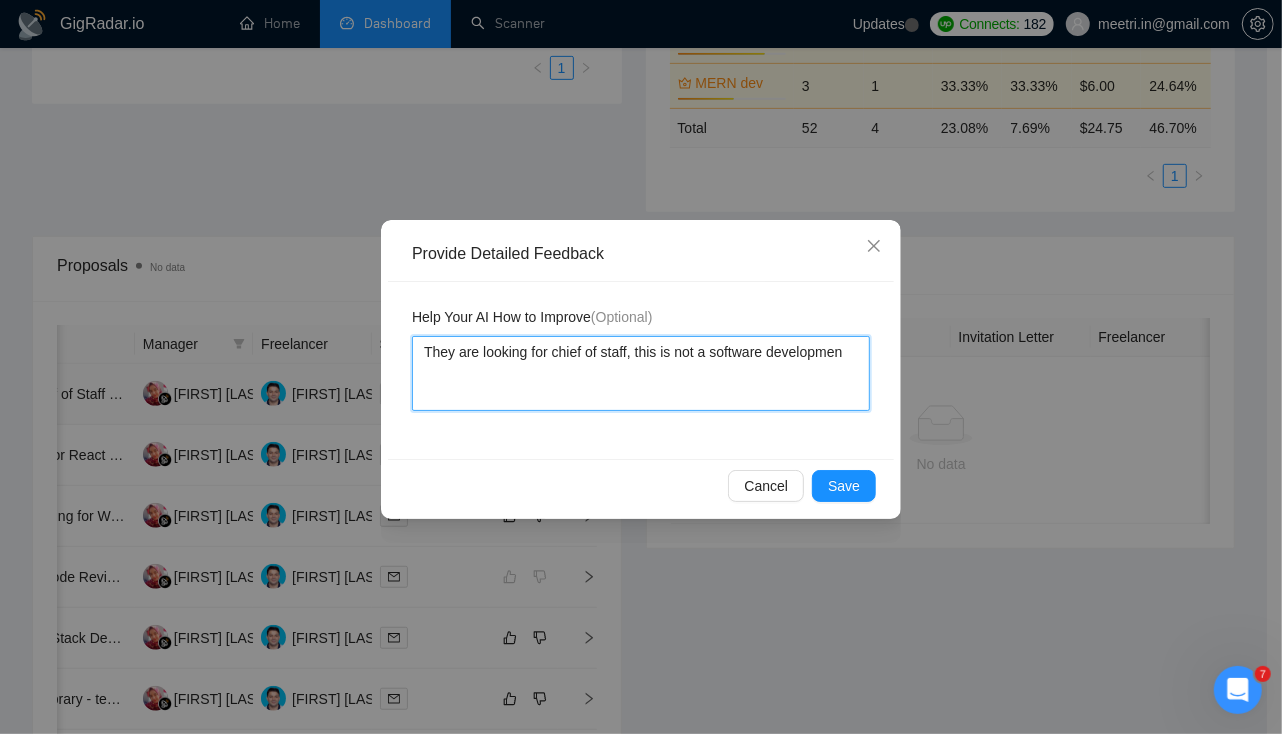 type on "They are looking for chief of staff, this is not a software development" 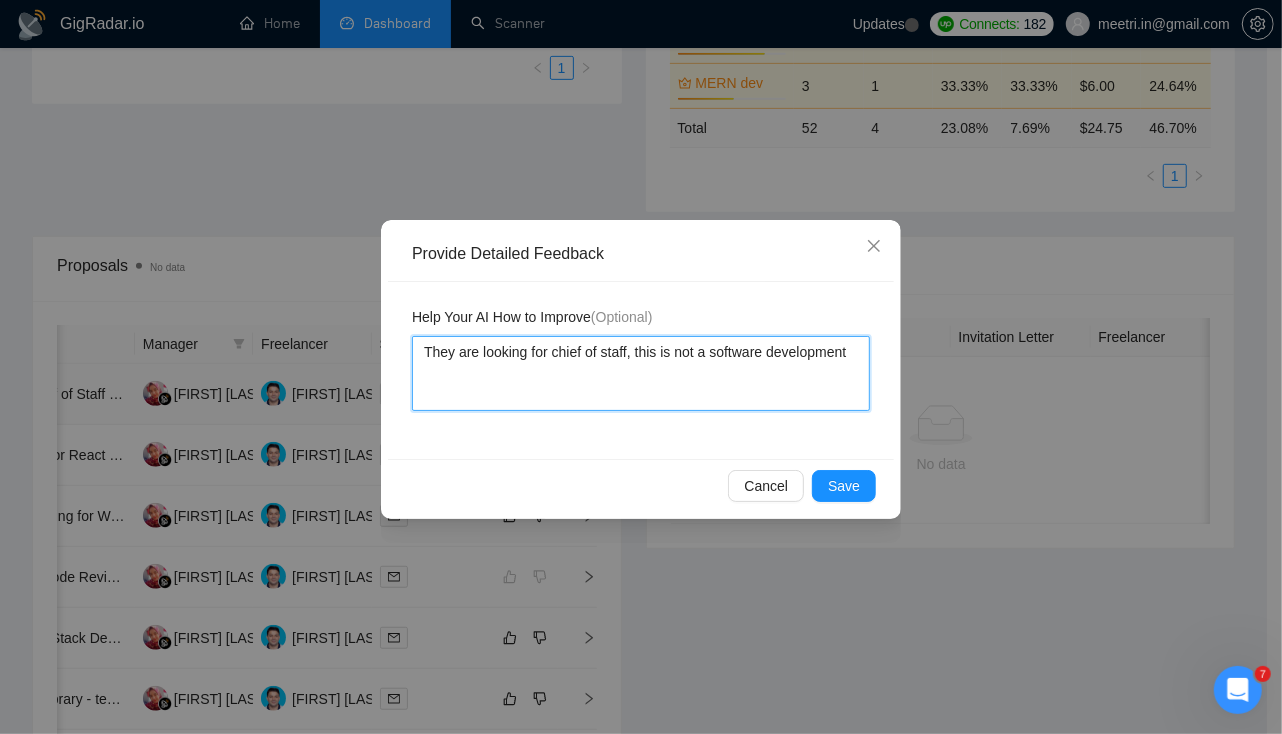 type 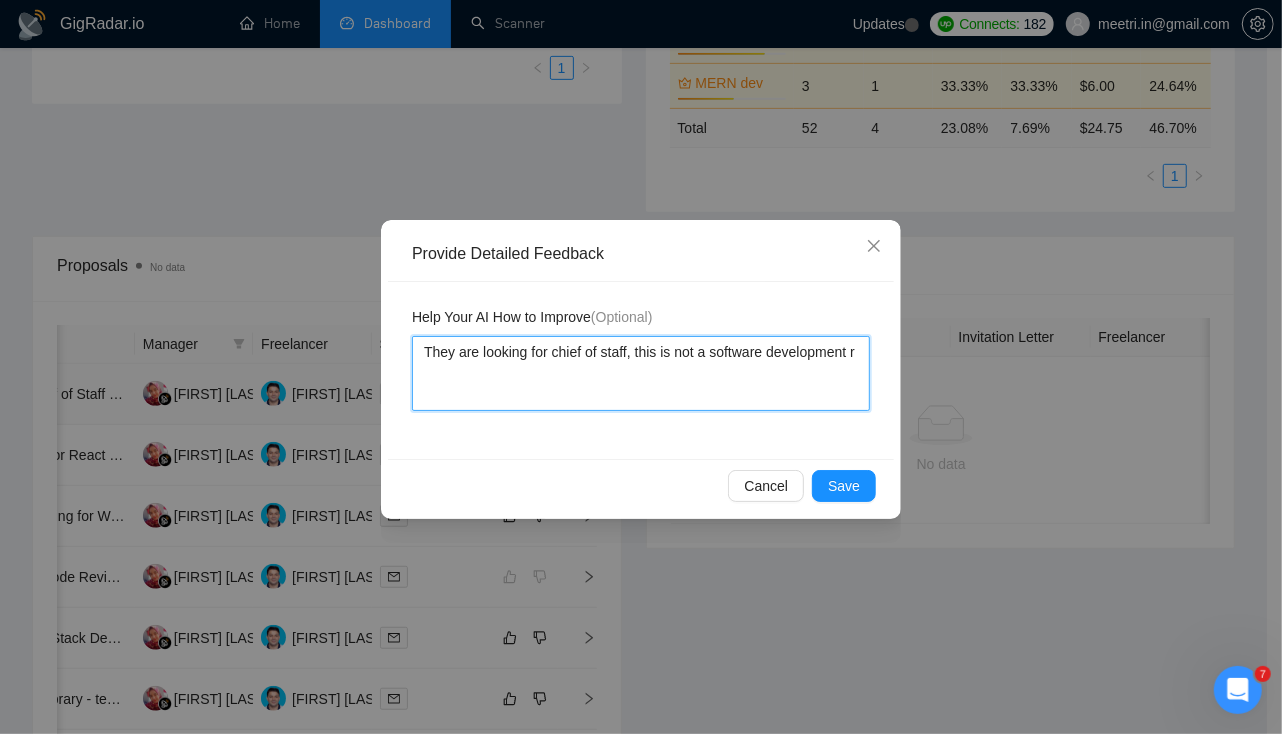 type 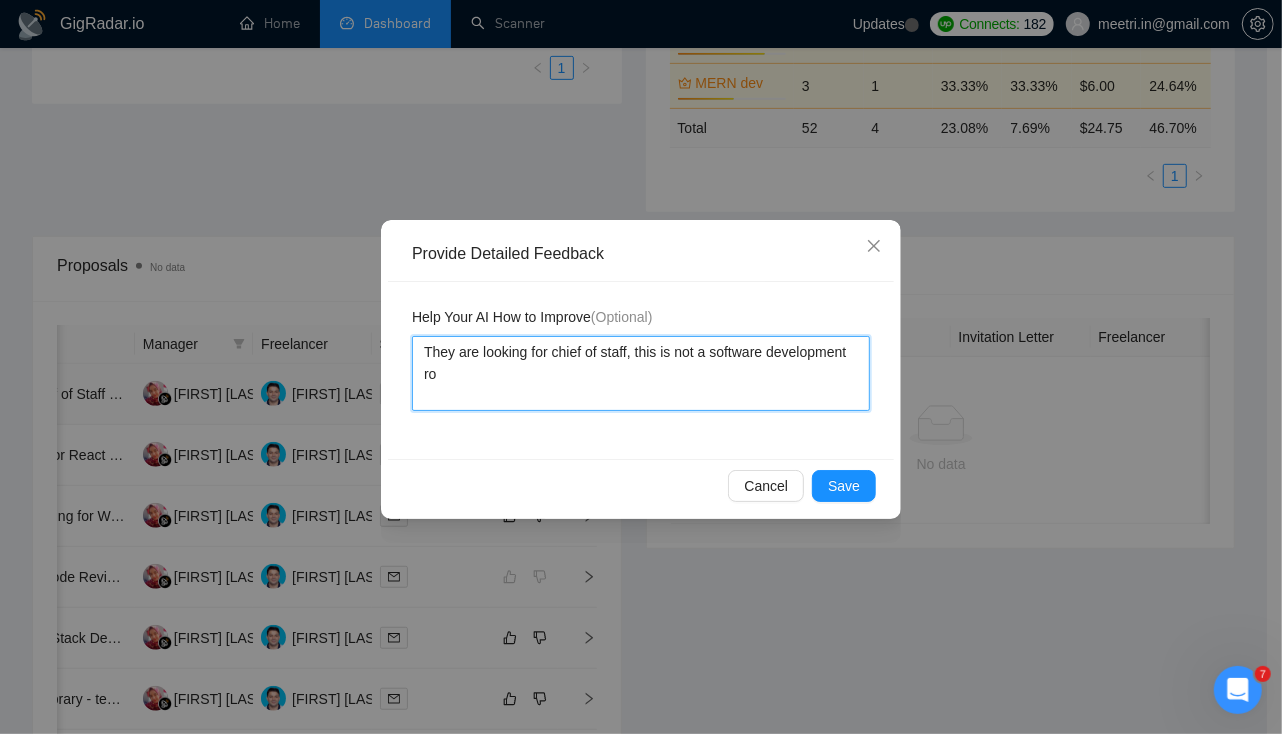 type 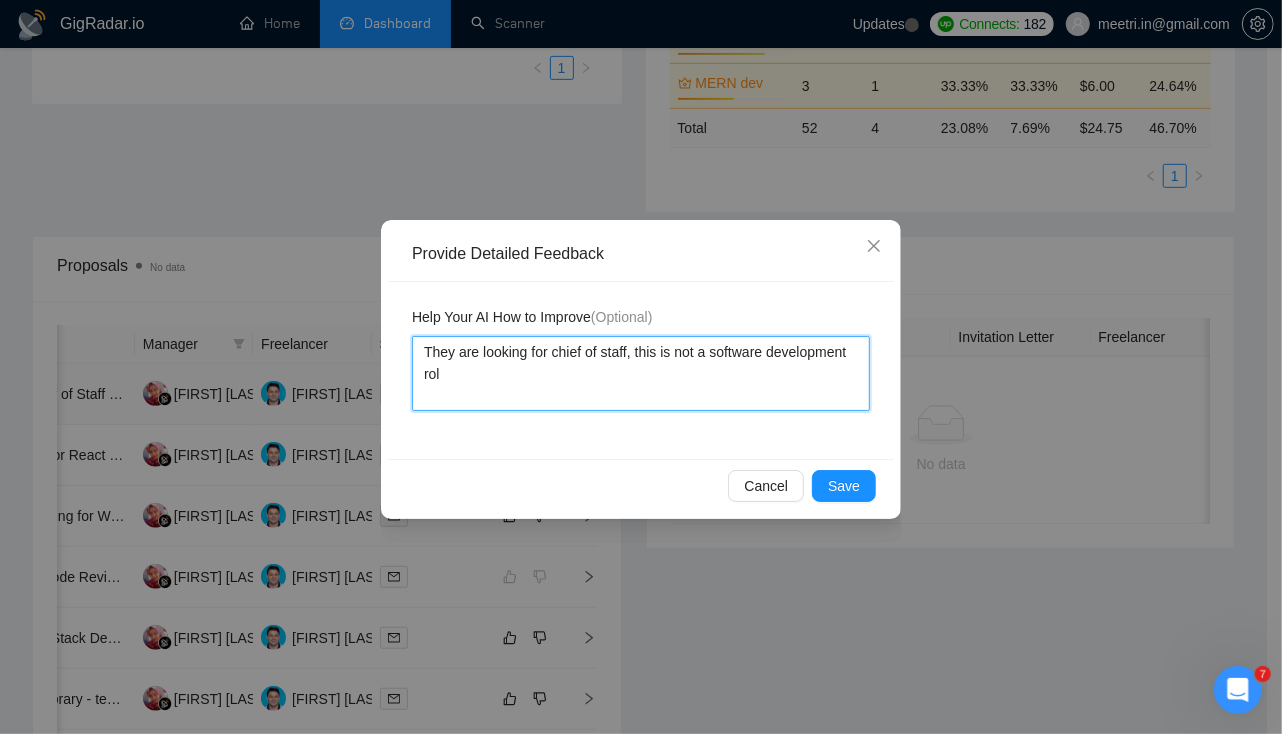 type 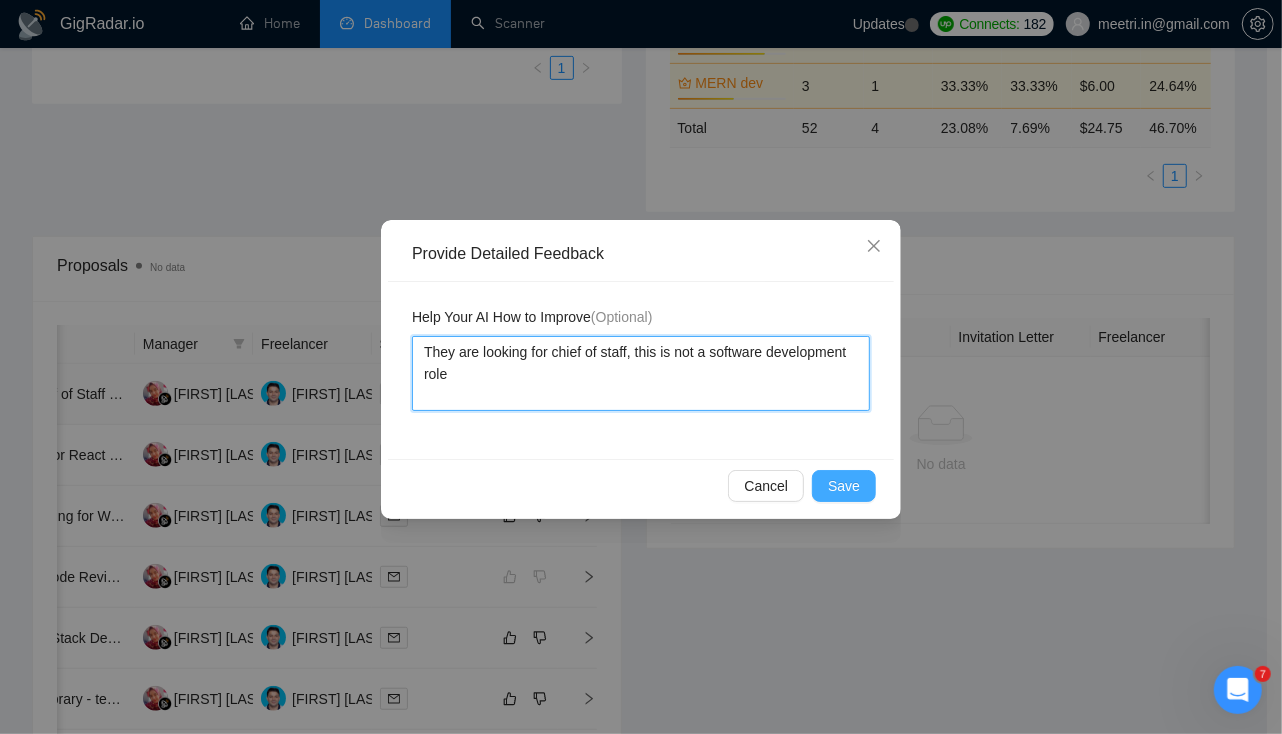 type on "They are looking for chief of staff, this is not a software development role" 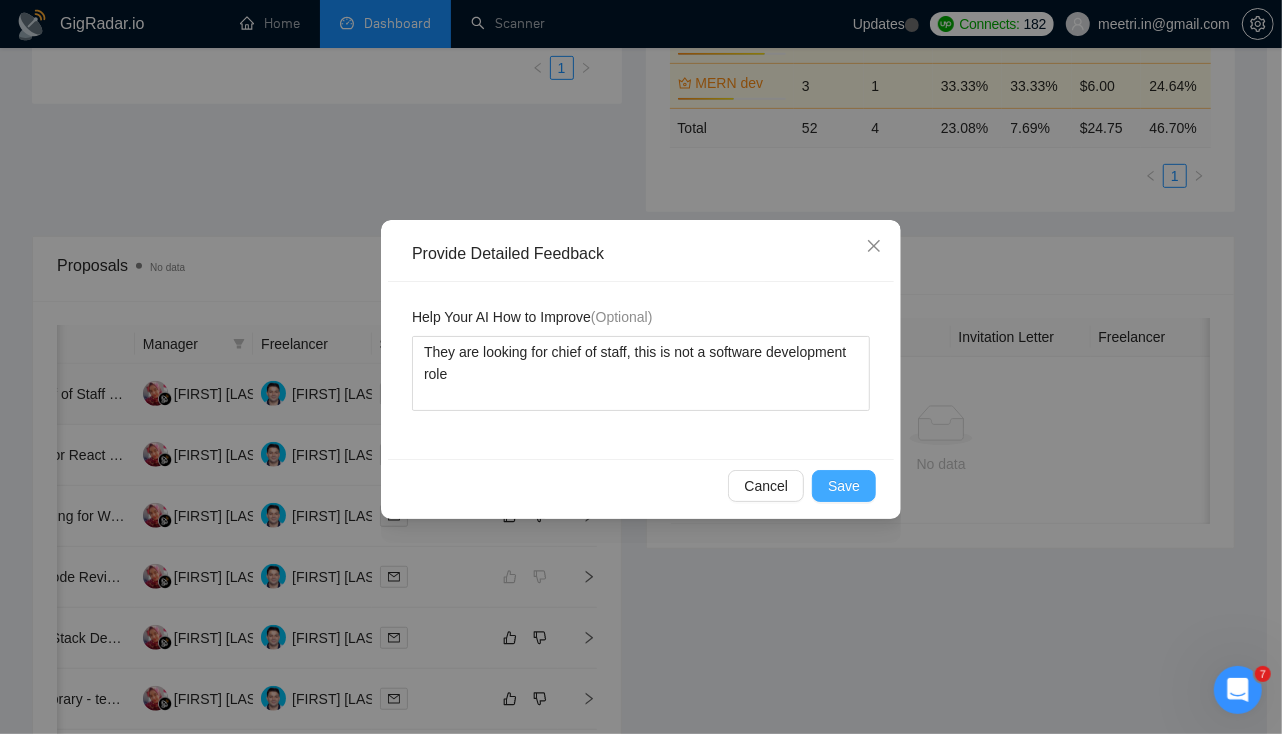 click on "Save" at bounding box center (844, 486) 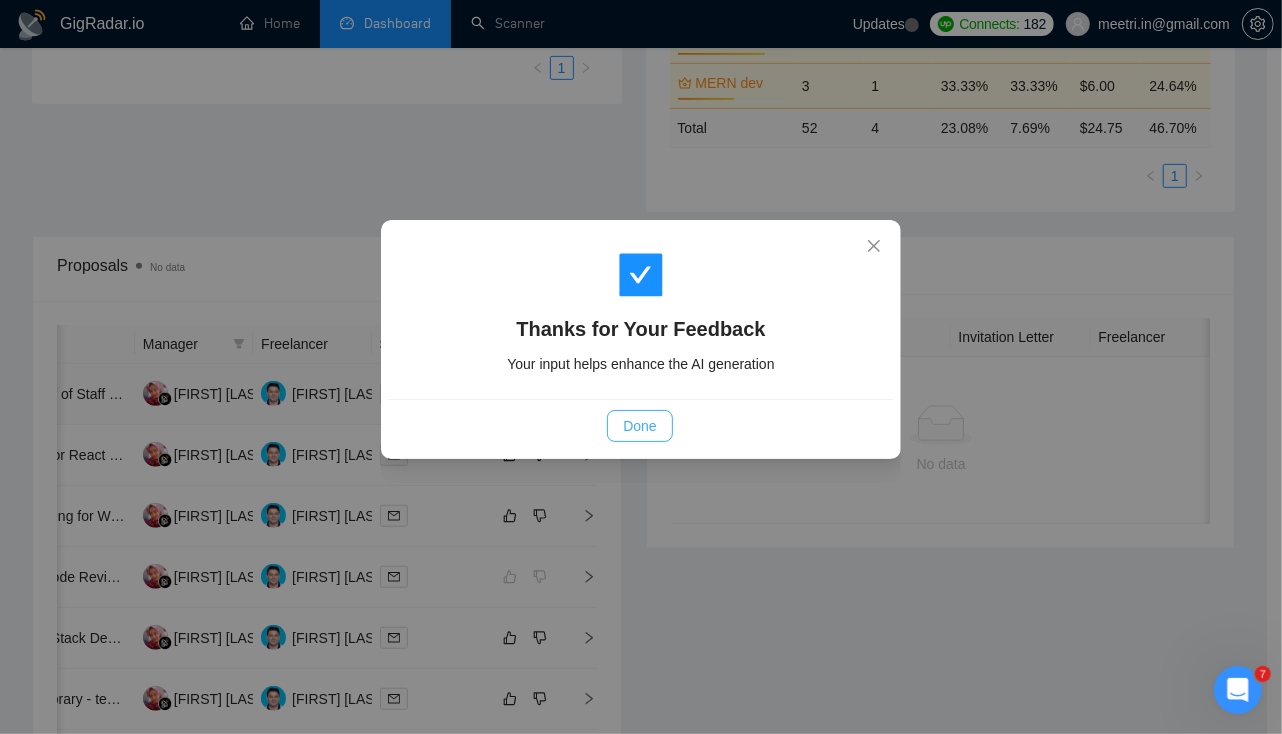 click on "Done" at bounding box center [639, 426] 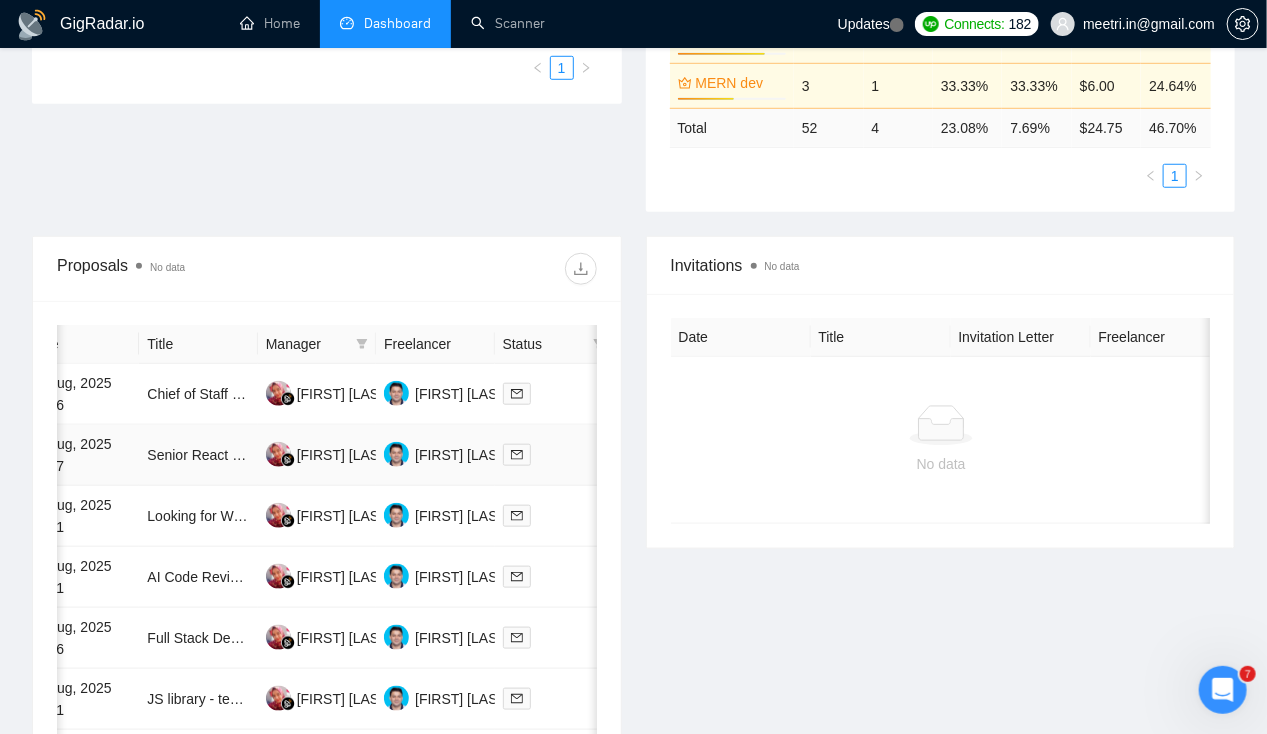 scroll, scrollTop: 0, scrollLeft: 0, axis: both 